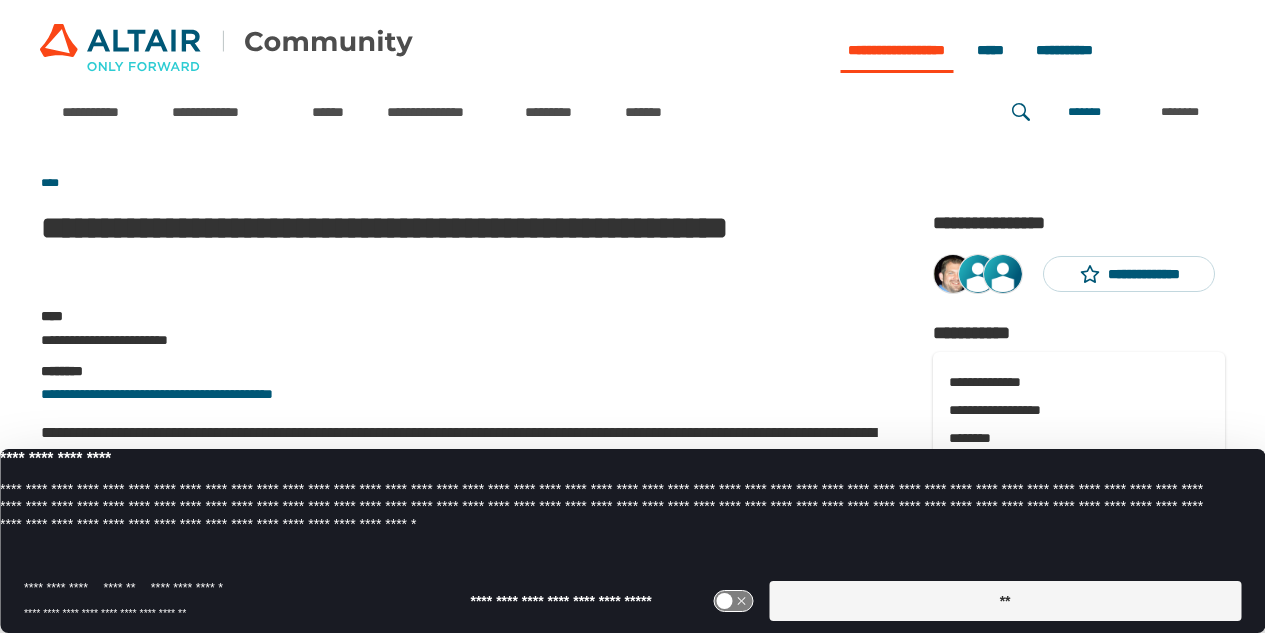 scroll, scrollTop: 0, scrollLeft: 0, axis: both 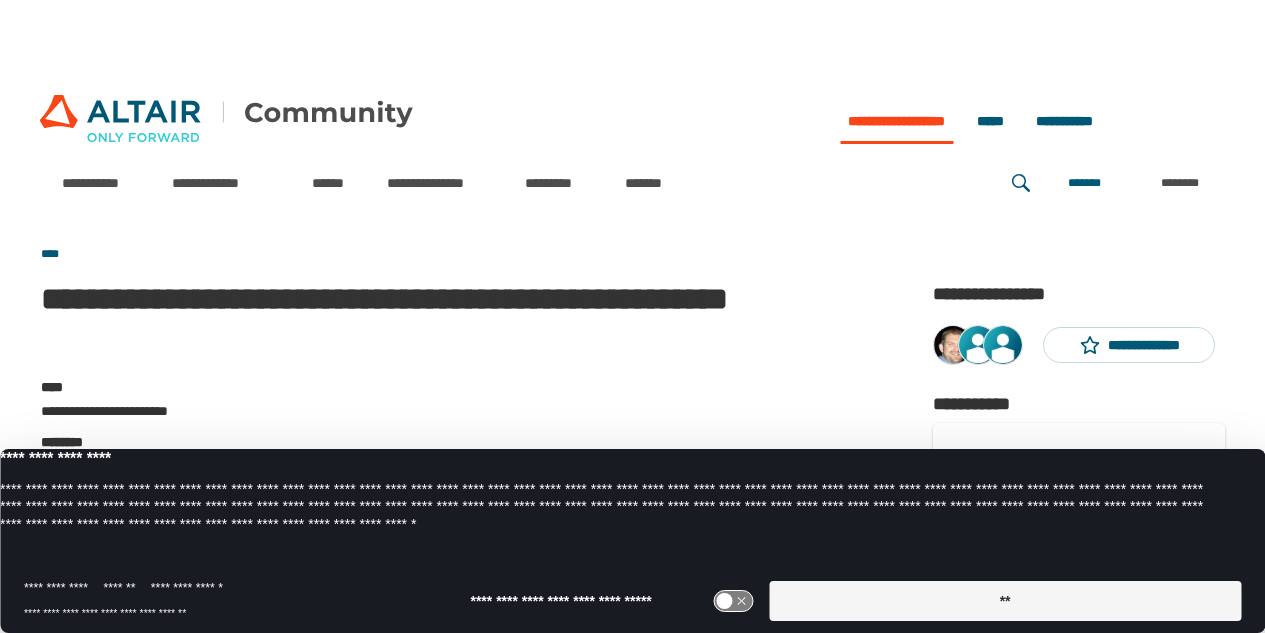 click on "**" at bounding box center [1005, 601] 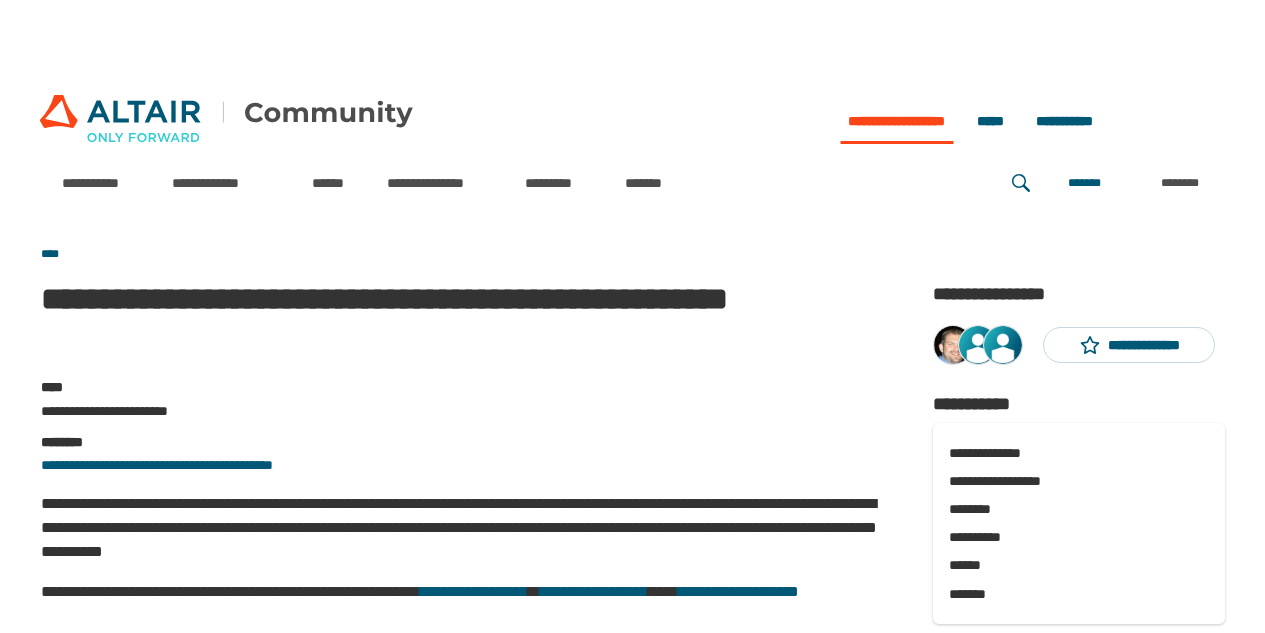scroll, scrollTop: 0, scrollLeft: 0, axis: both 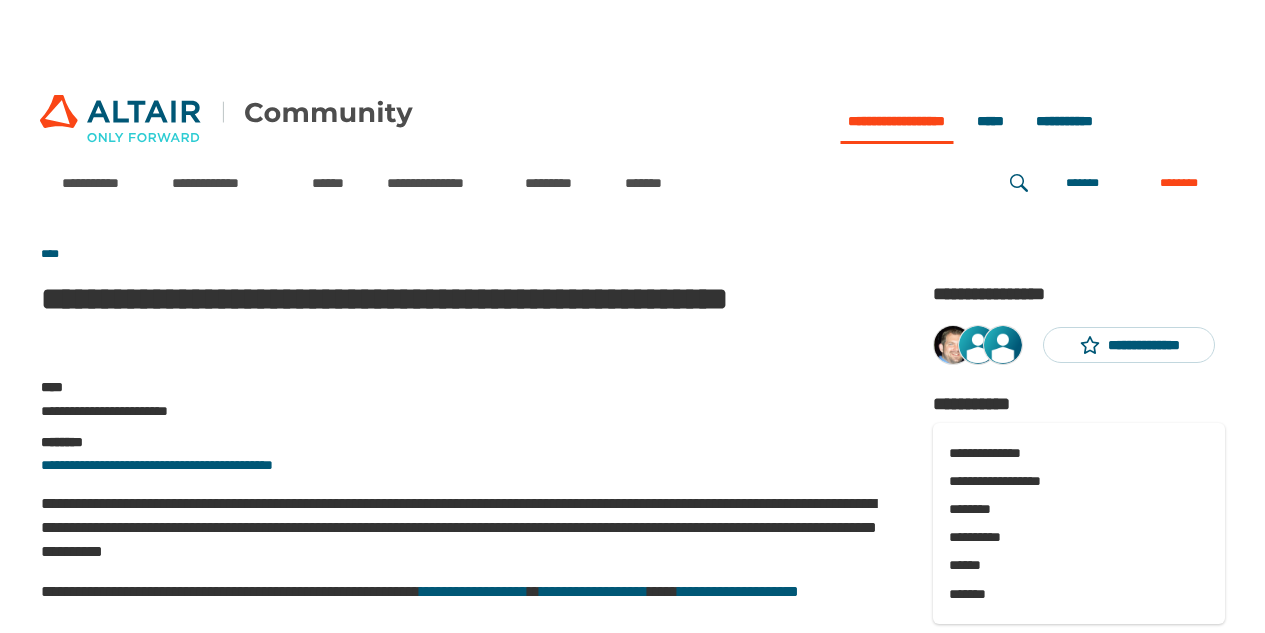 click on "********" at bounding box center (1179, 183) 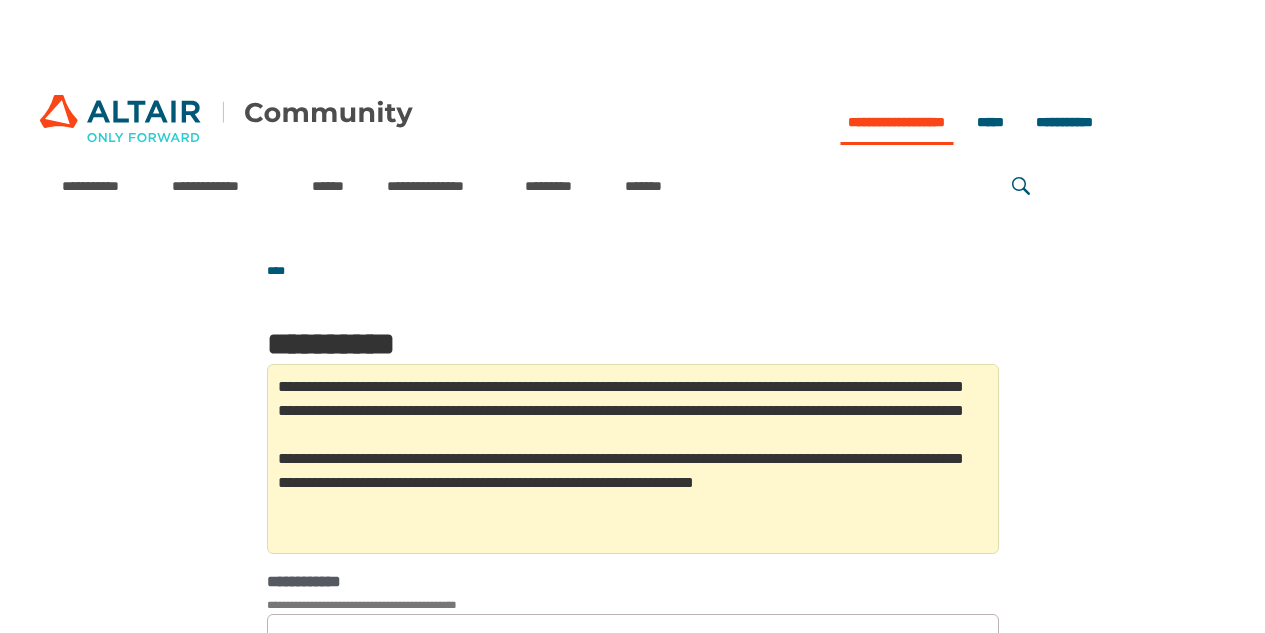 scroll, scrollTop: 0, scrollLeft: 0, axis: both 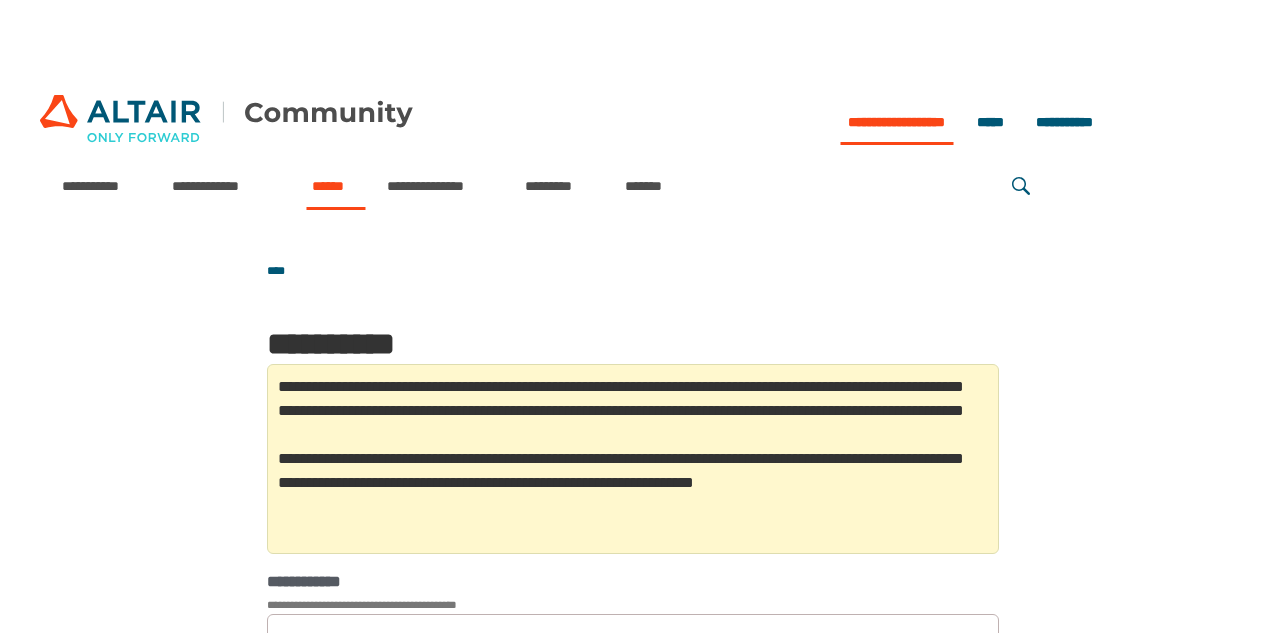 click on "******" at bounding box center [335, 186] 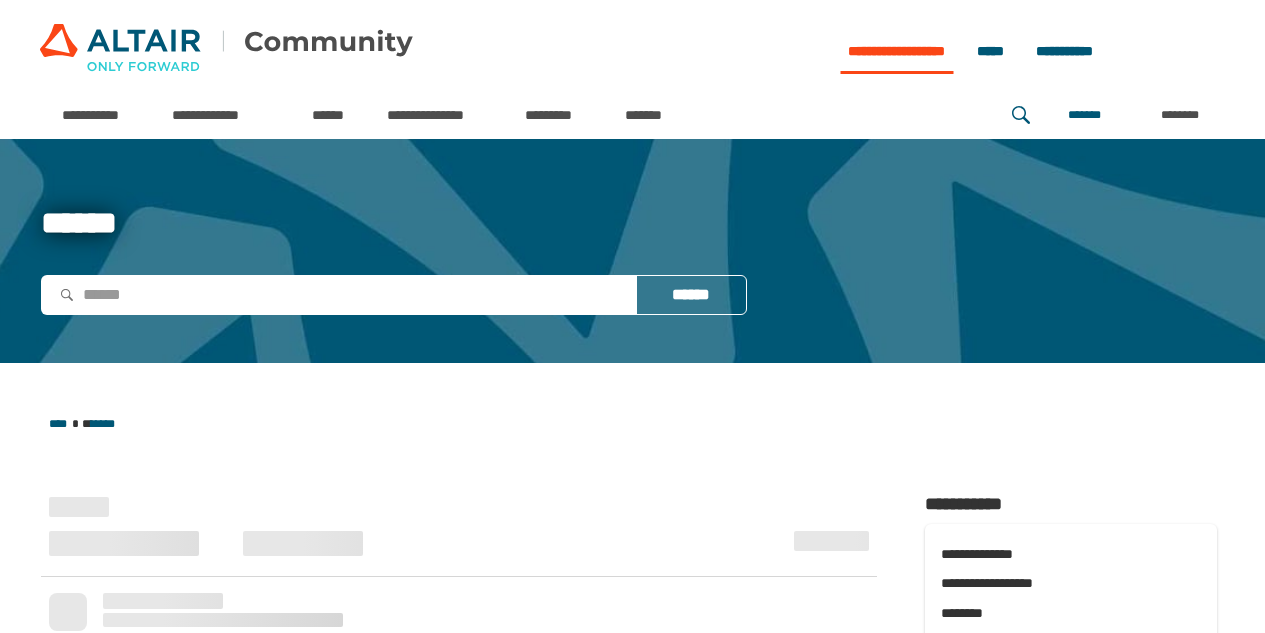 scroll, scrollTop: 0, scrollLeft: 0, axis: both 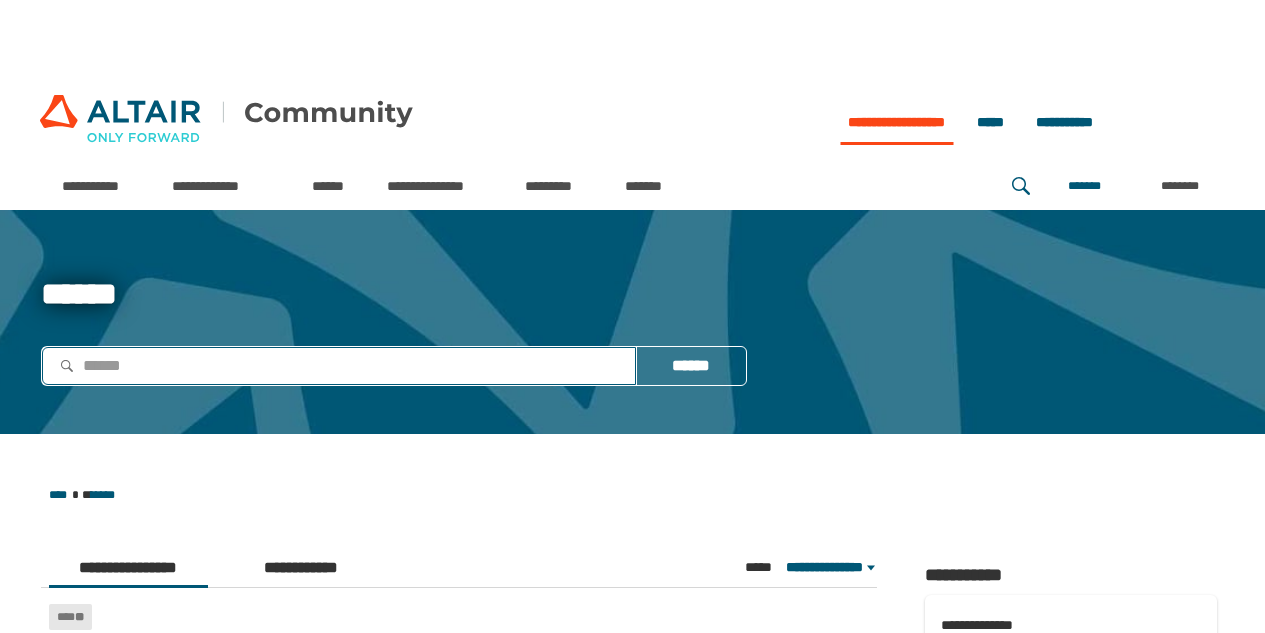 click at bounding box center (339, 366) 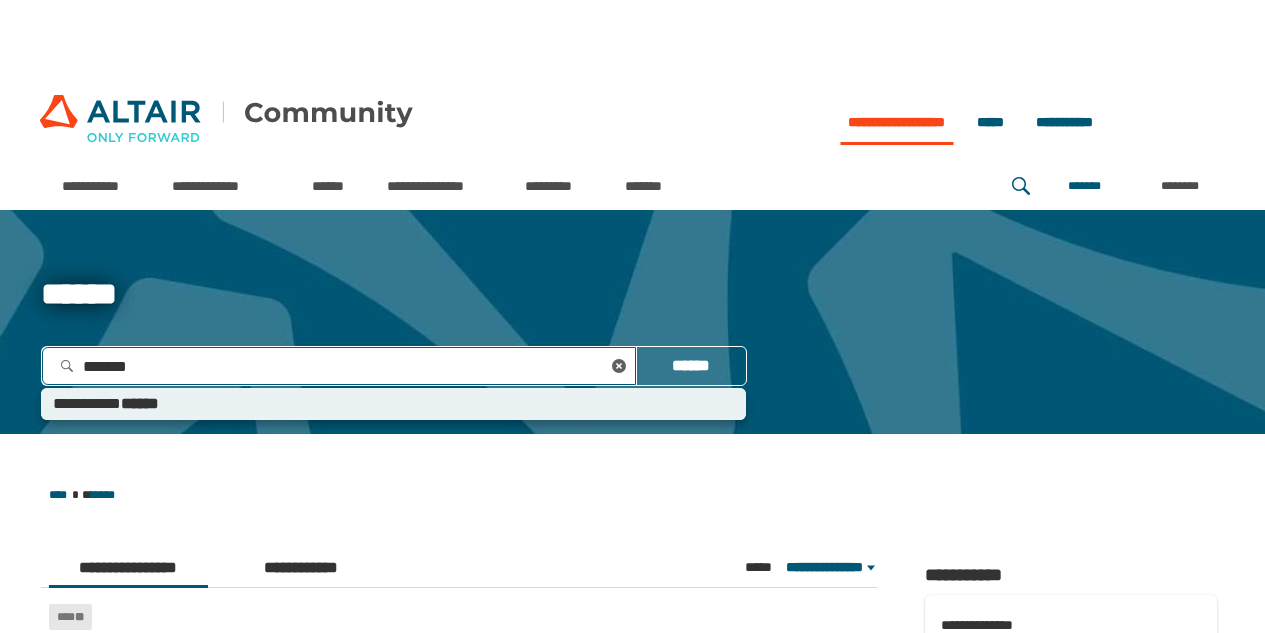 type on "********" 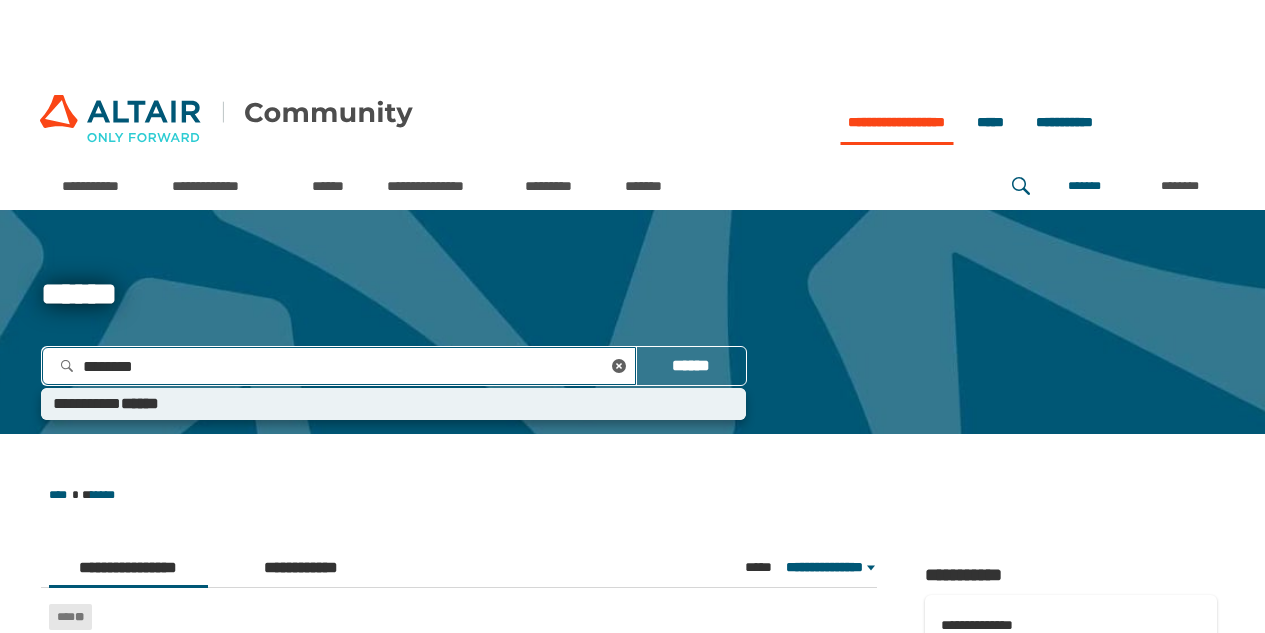 type 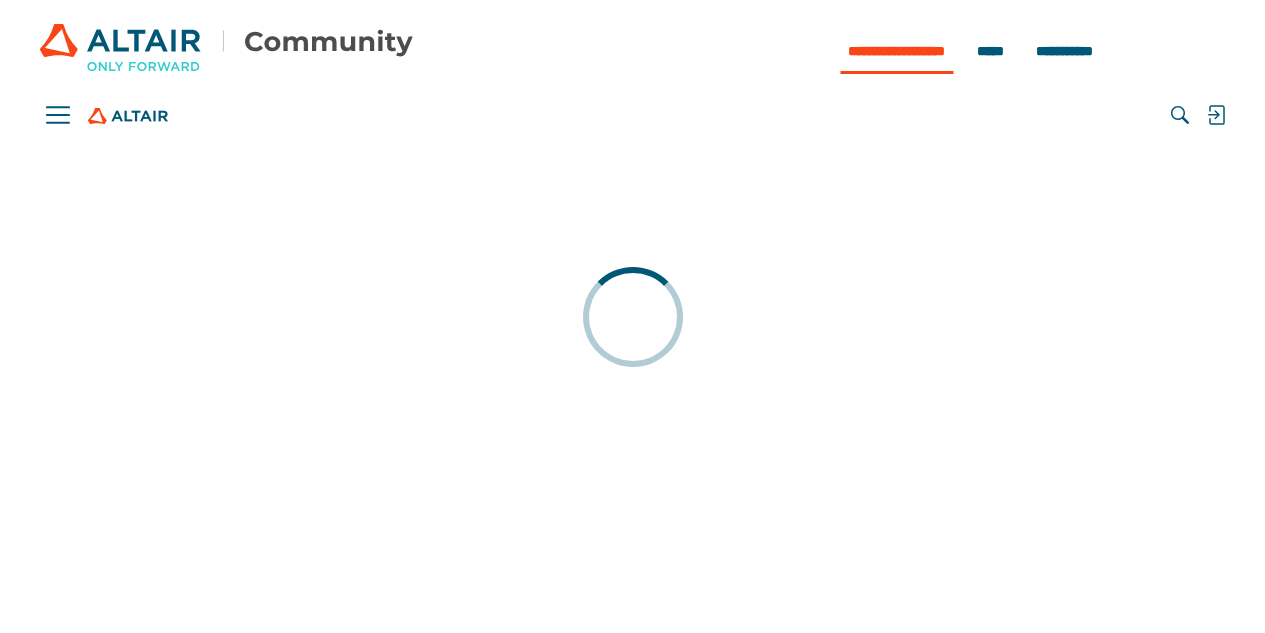 scroll, scrollTop: 0, scrollLeft: 0, axis: both 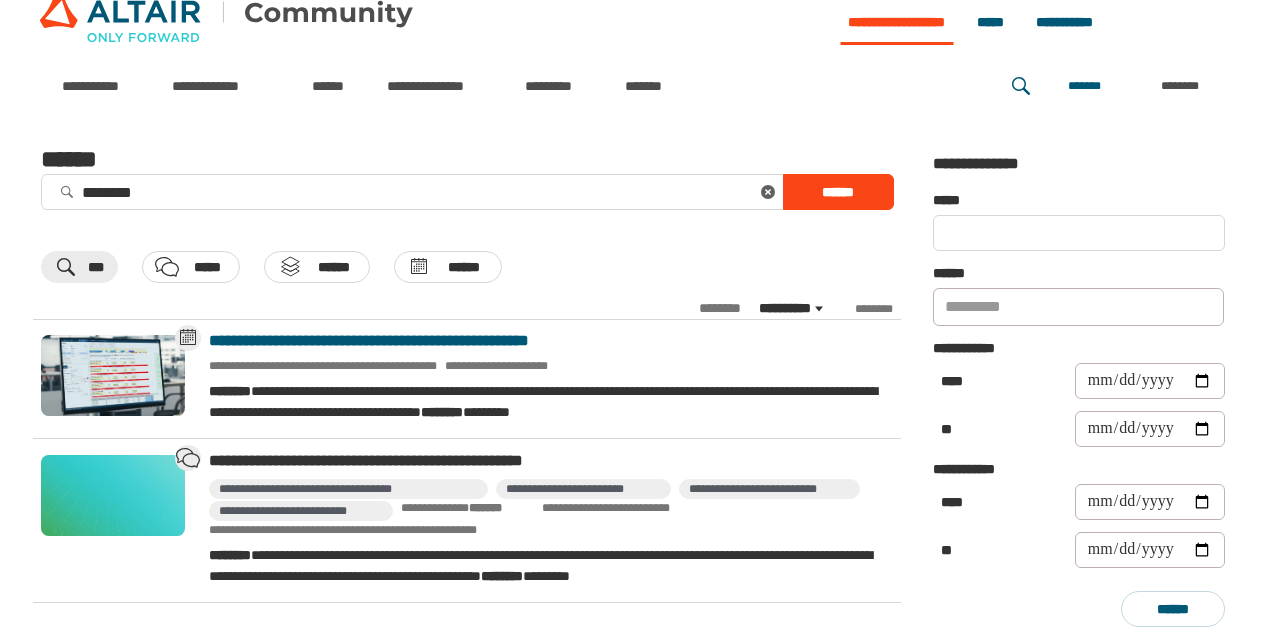 click on "**********" at bounding box center [547, 341] 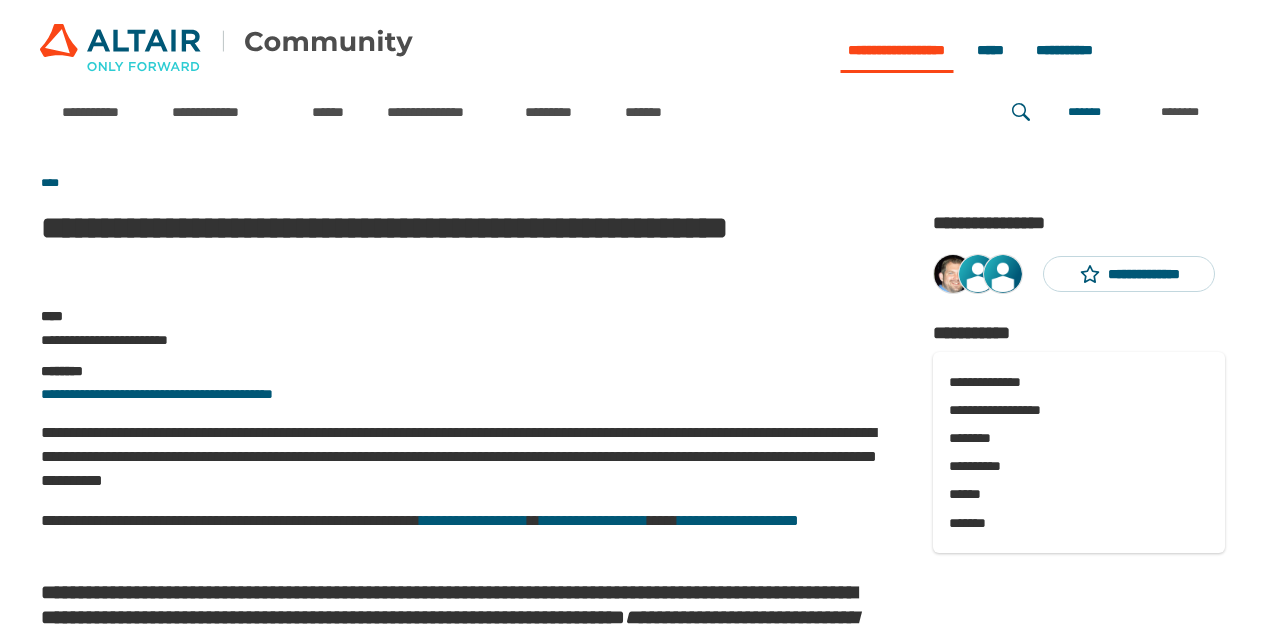 scroll, scrollTop: 0, scrollLeft: 0, axis: both 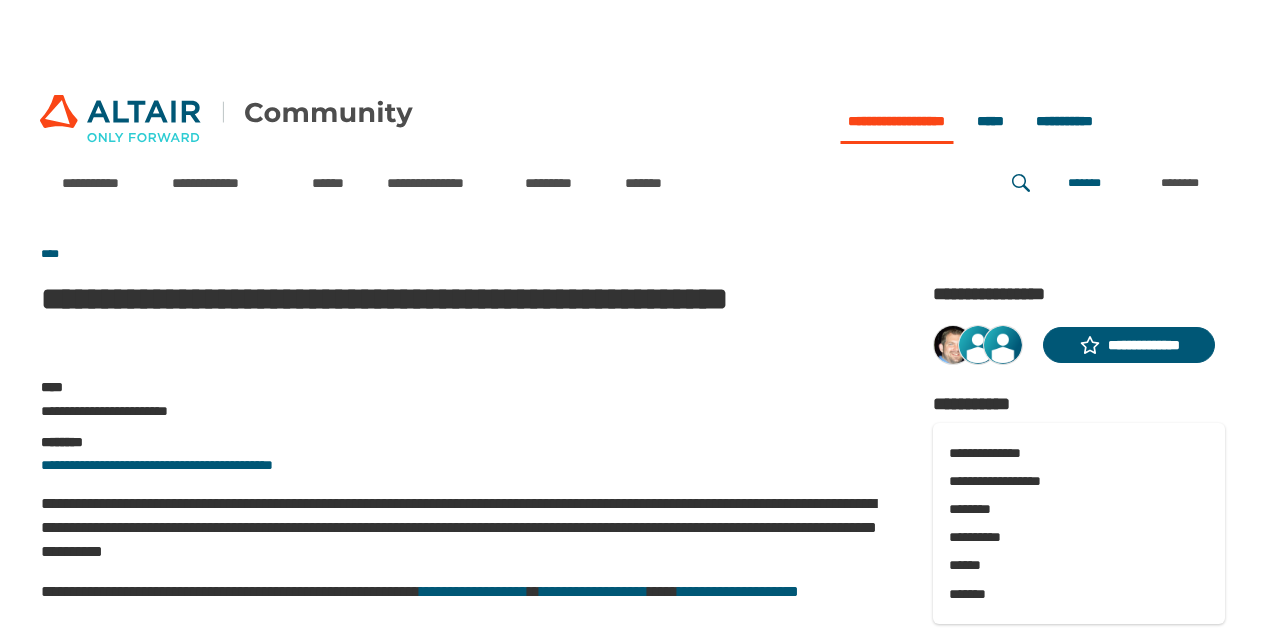 click on "**********" at bounding box center (1129, 345) 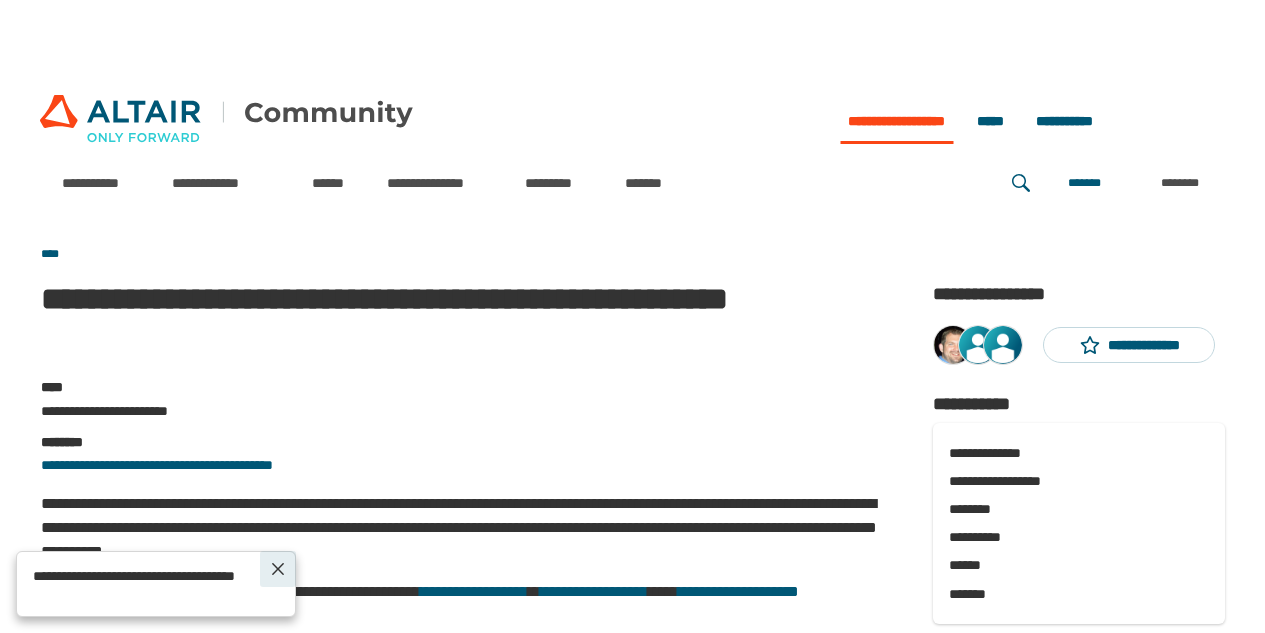 click on "*****" at bounding box center [278, 569] 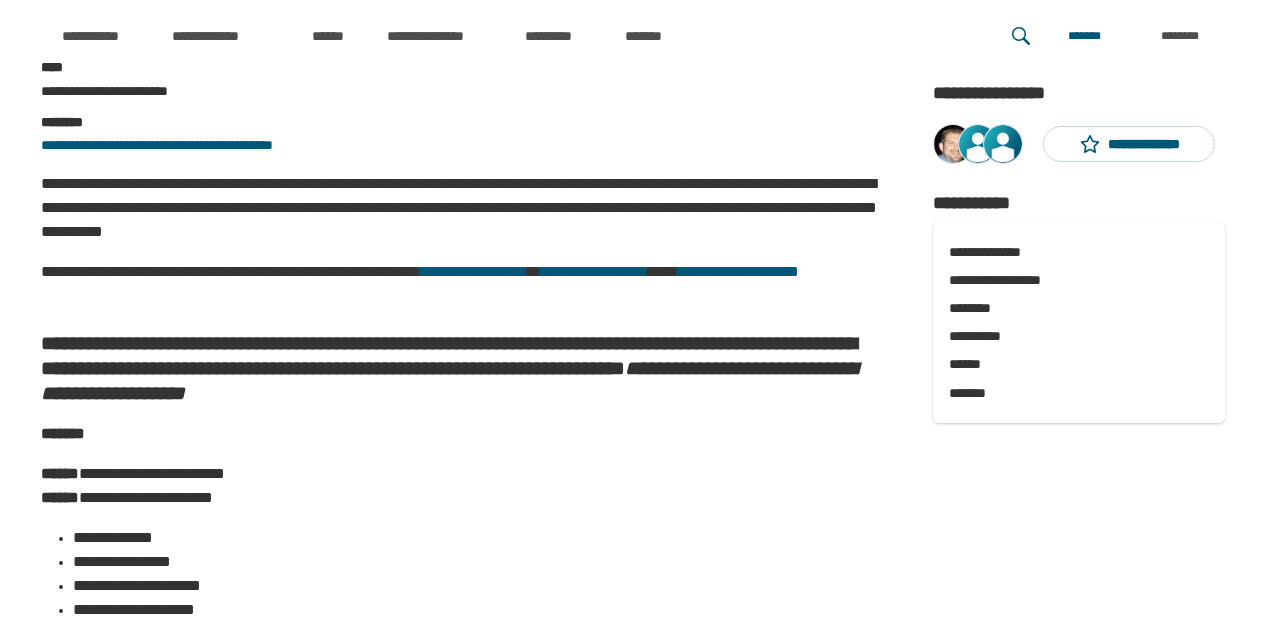 scroll, scrollTop: 0, scrollLeft: 0, axis: both 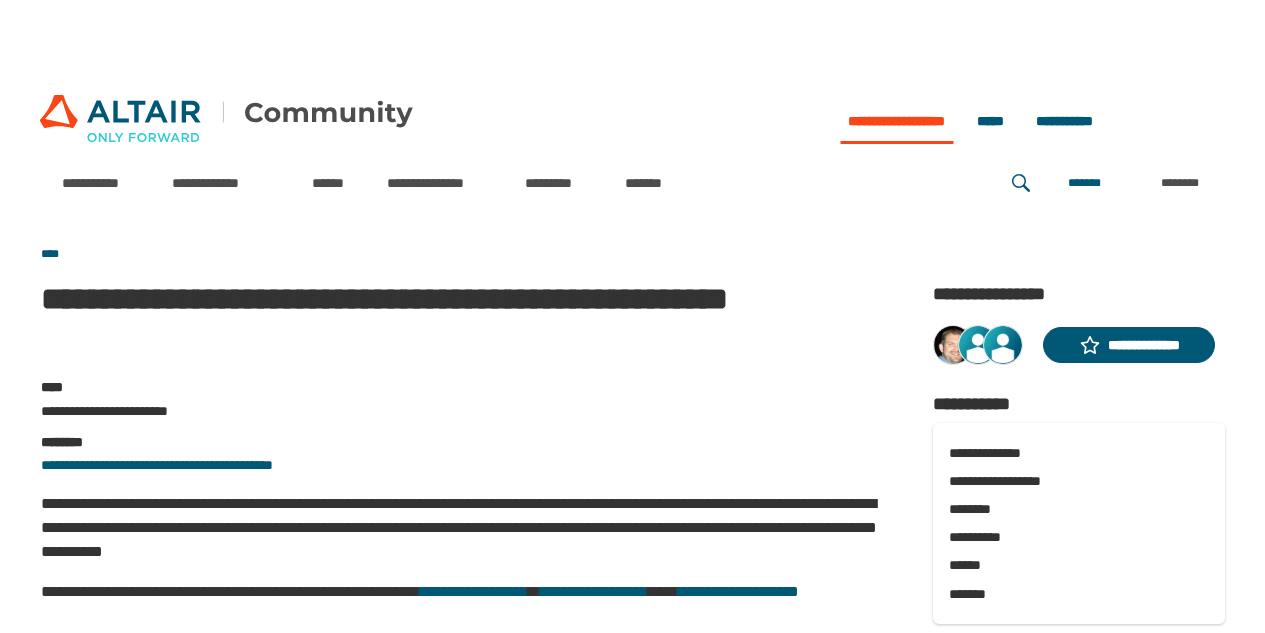 click on "**********" at bounding box center (1129, 345) 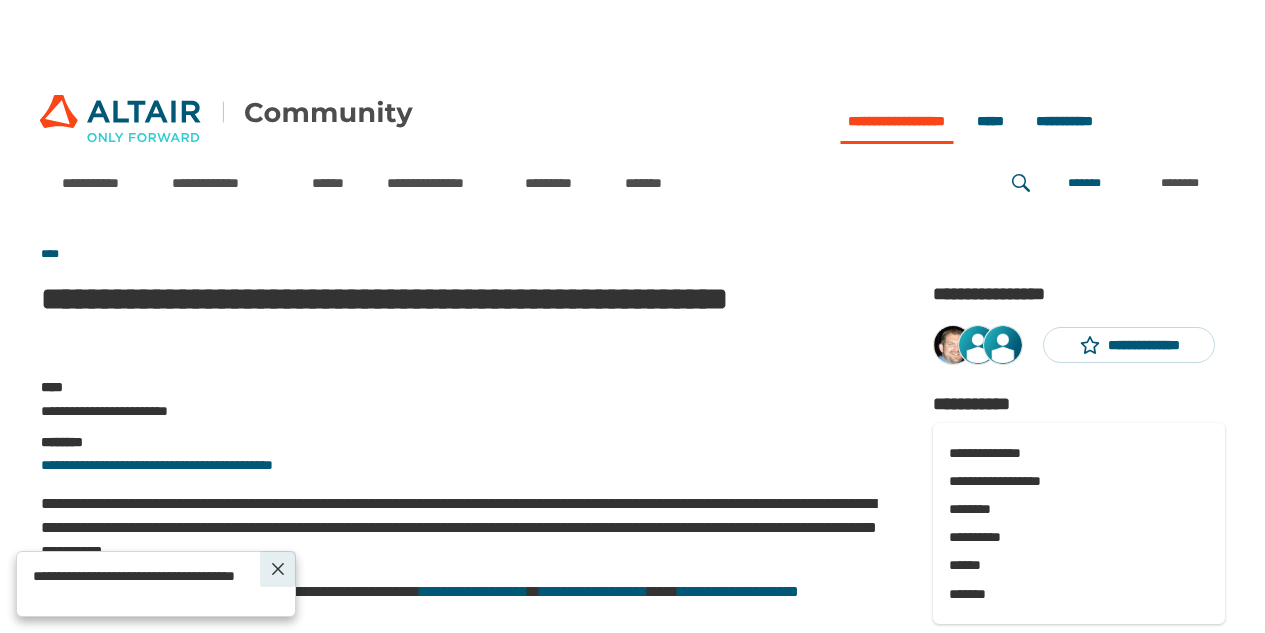 click on "*****" at bounding box center [278, 569] 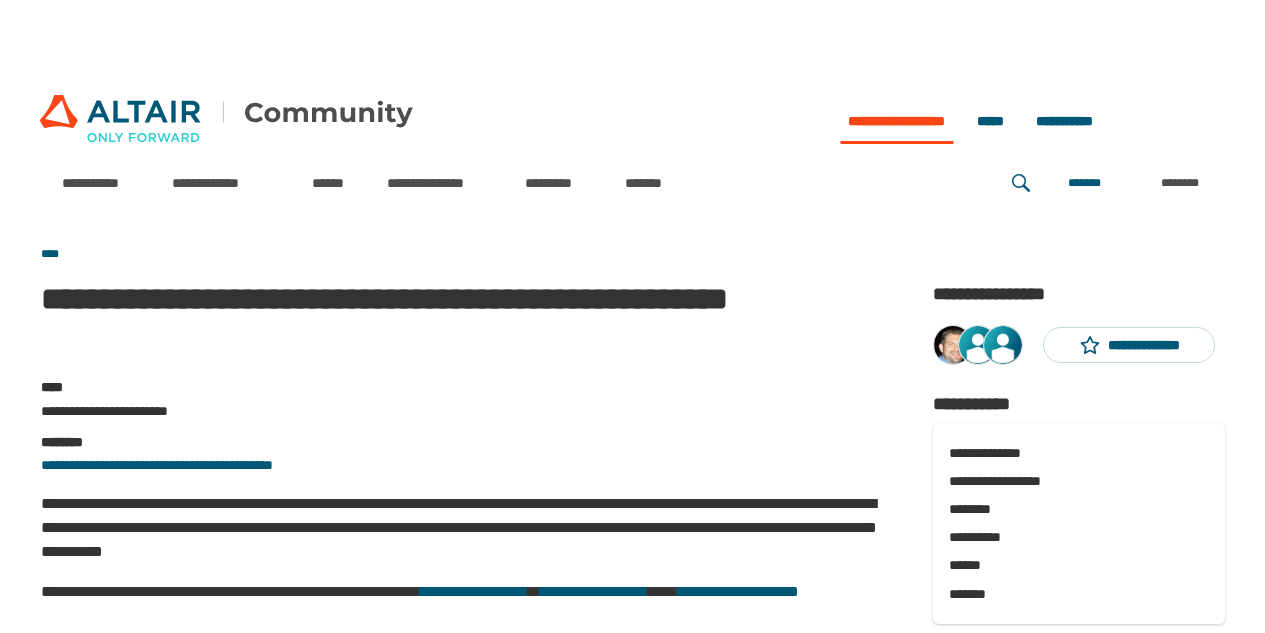 drag, startPoint x: 1192, startPoint y: 2, endPoint x: 738, endPoint y: 290, distance: 537.643 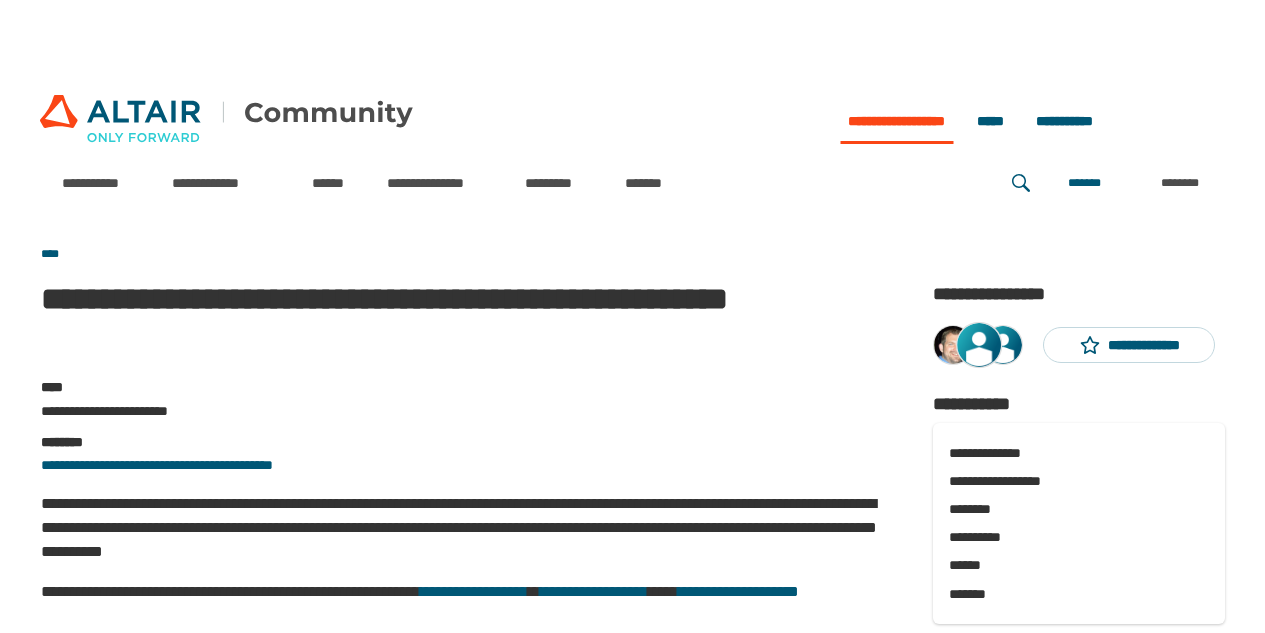 click at bounding box center (979, 345) 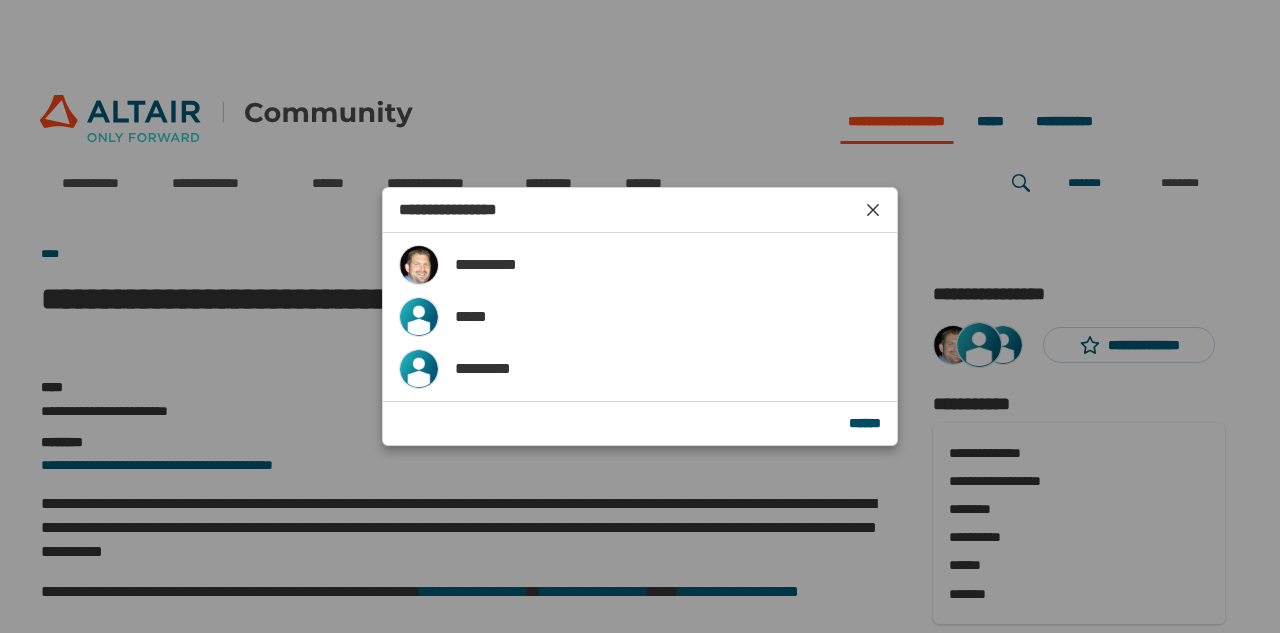 click on "******" at bounding box center (865, 423) 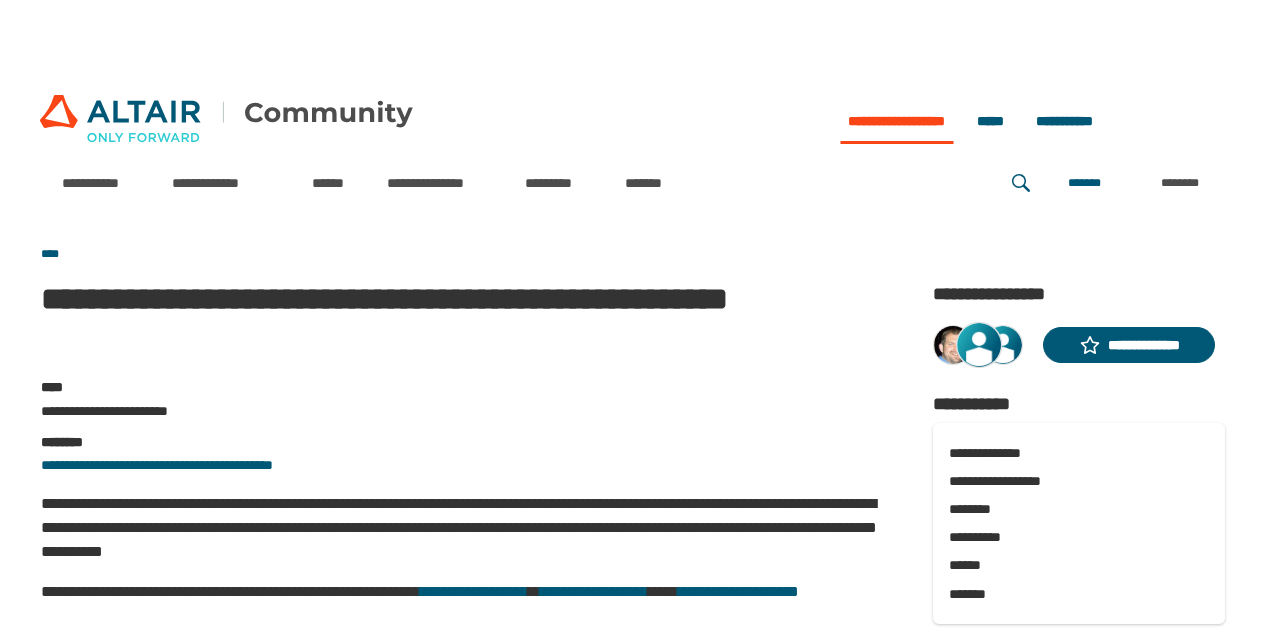 click on "**********" at bounding box center (1129, 345) 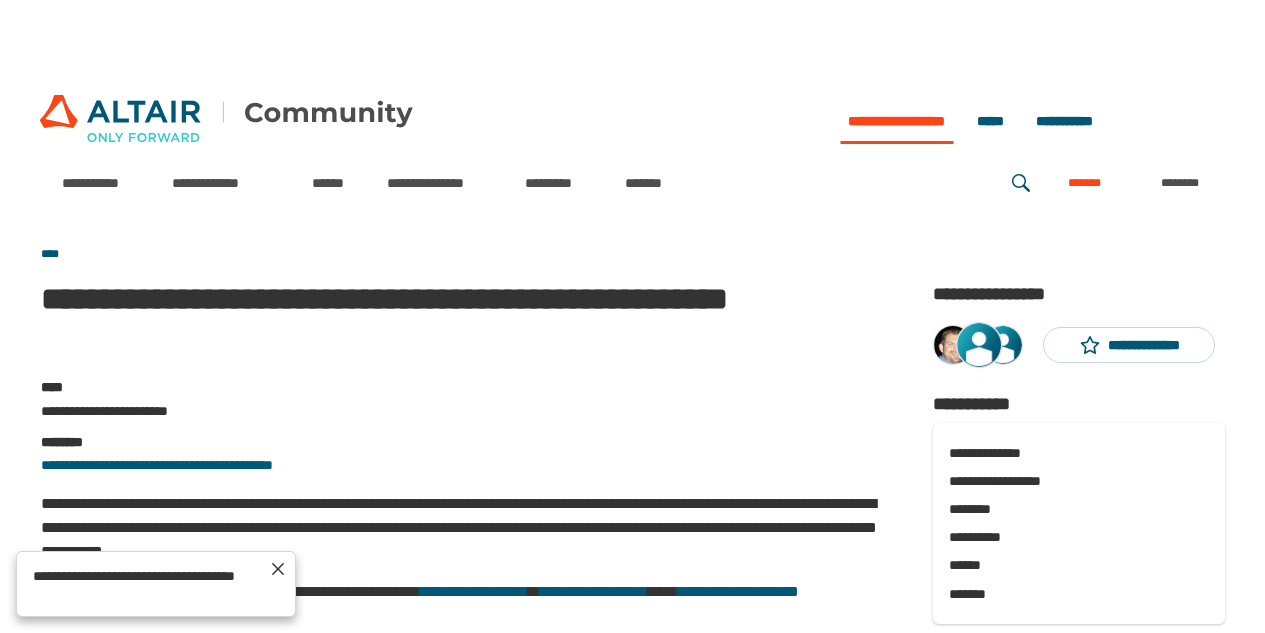 click on "*******" at bounding box center (1084, 183) 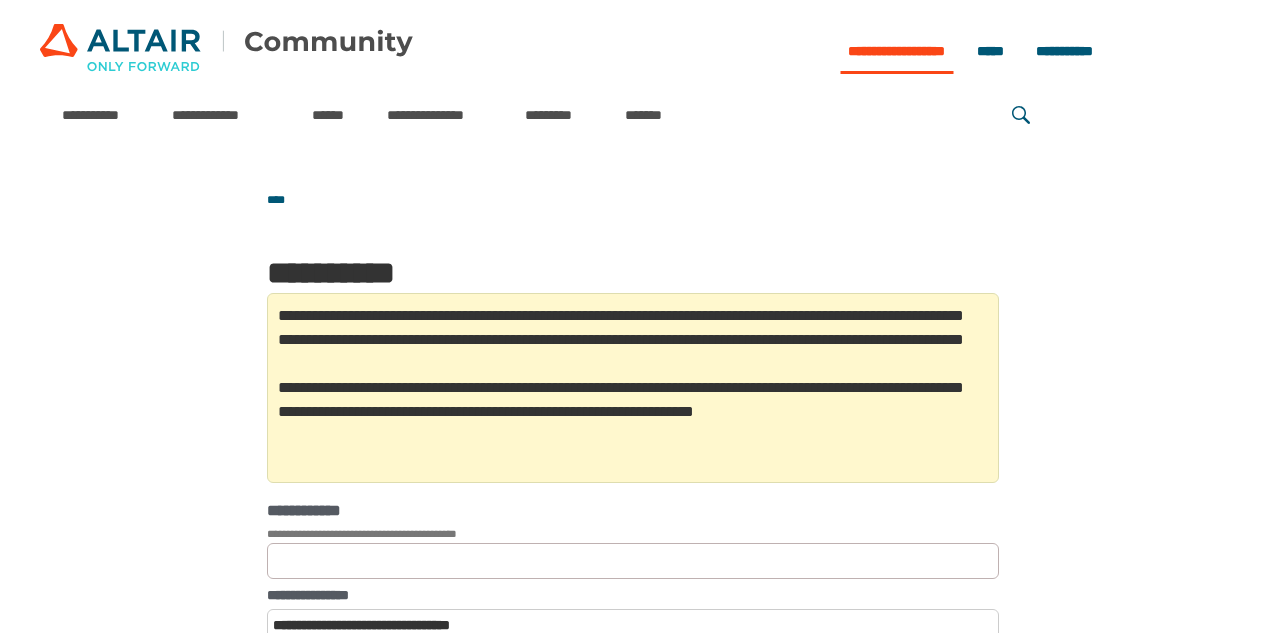 scroll, scrollTop: 0, scrollLeft: 0, axis: both 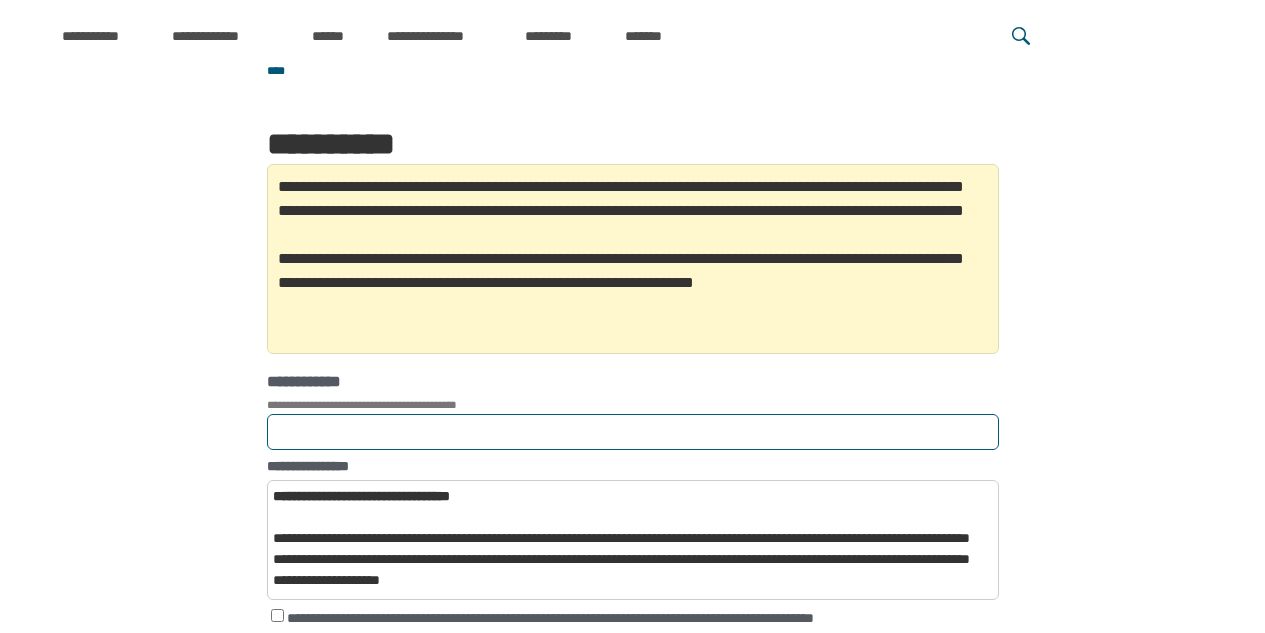 click on "**********" at bounding box center [633, 432] 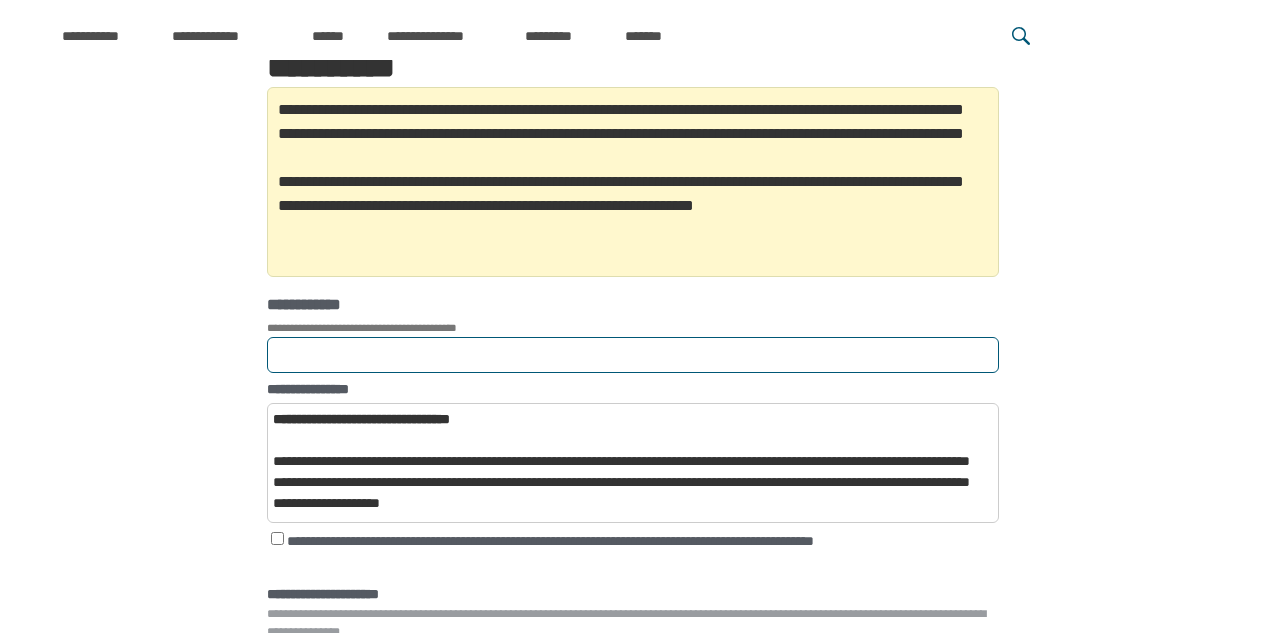 scroll, scrollTop: 400, scrollLeft: 0, axis: vertical 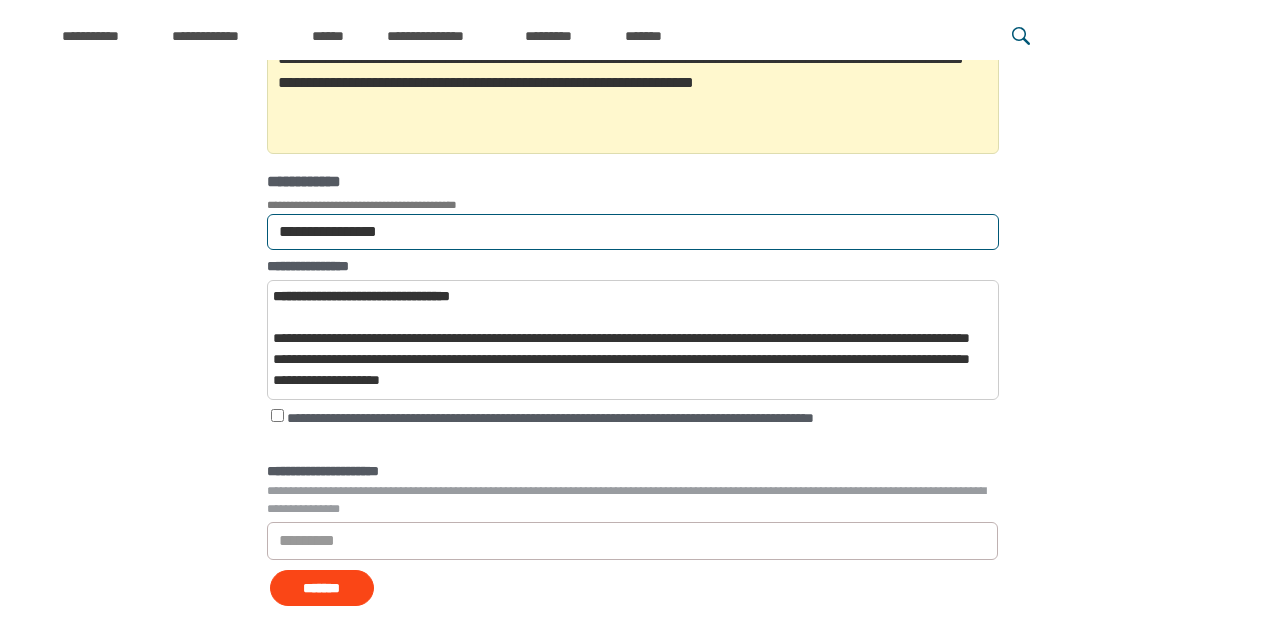 type on "**********" 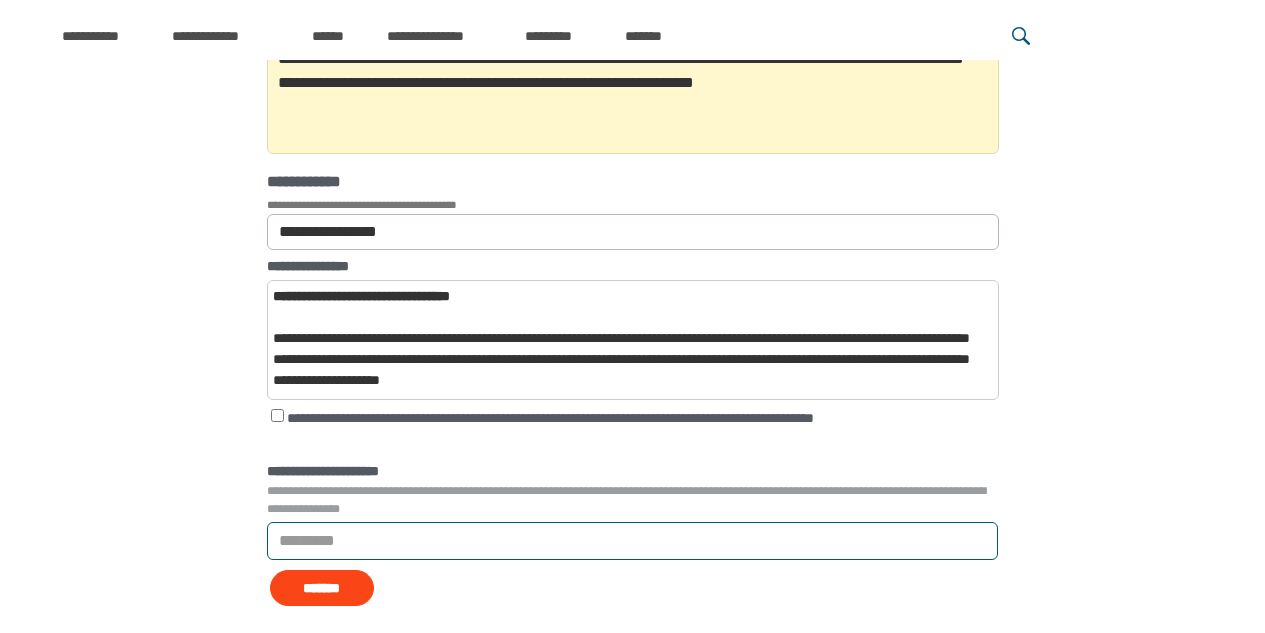 scroll, scrollTop: 504, scrollLeft: 0, axis: vertical 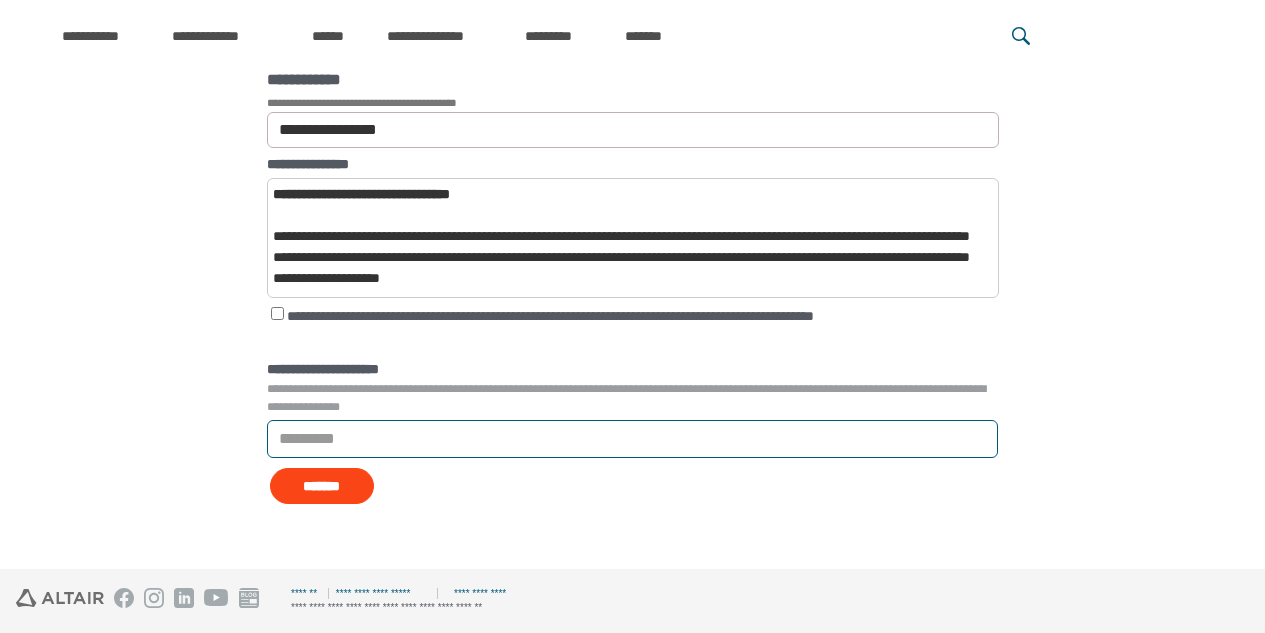 click on "*********" at bounding box center [633, 439] 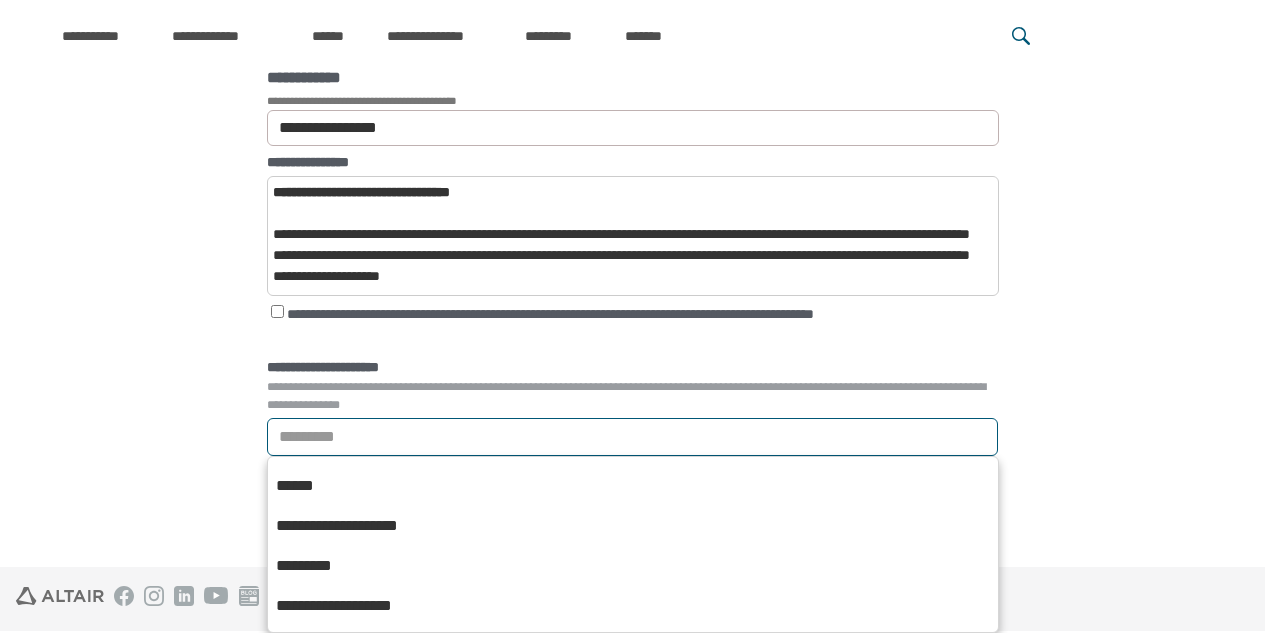 scroll, scrollTop: 300, scrollLeft: 0, axis: vertical 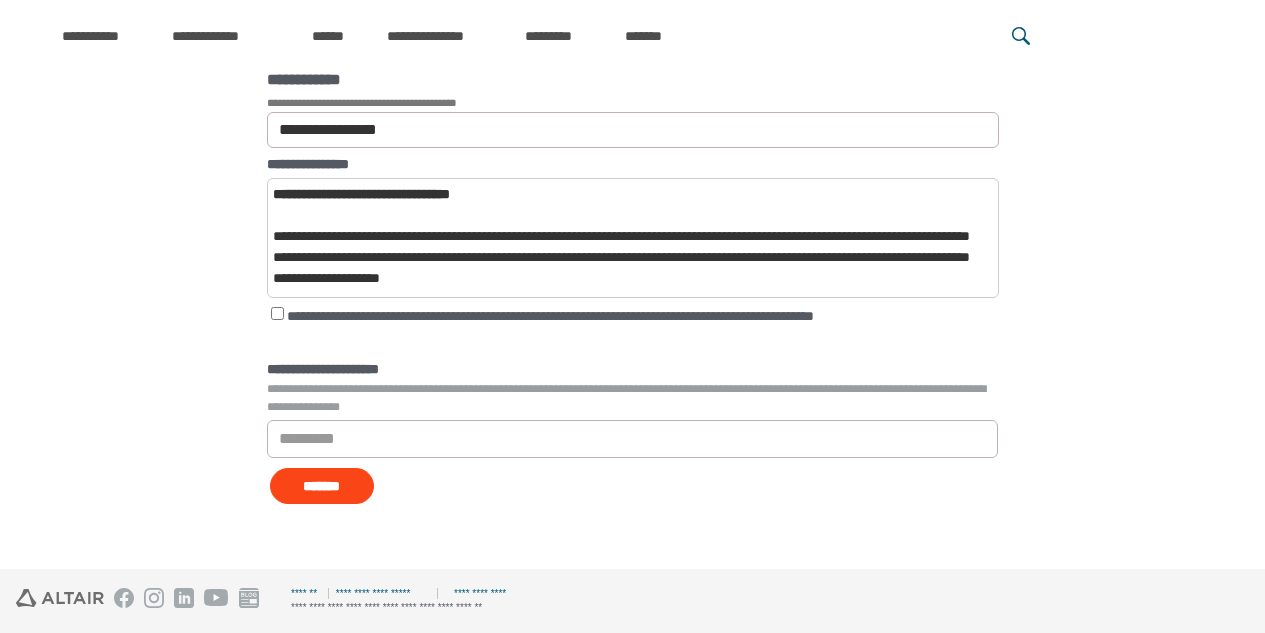 click on "**********" at bounding box center (633, 369) 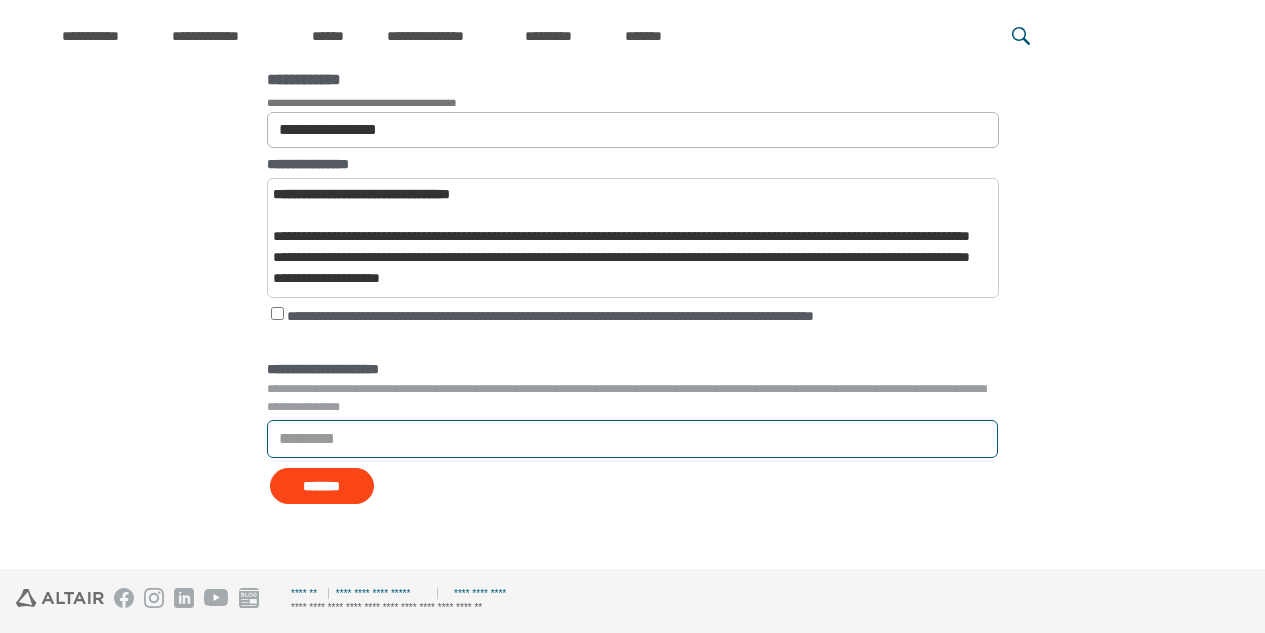 click on "**********" at bounding box center [301, 439] 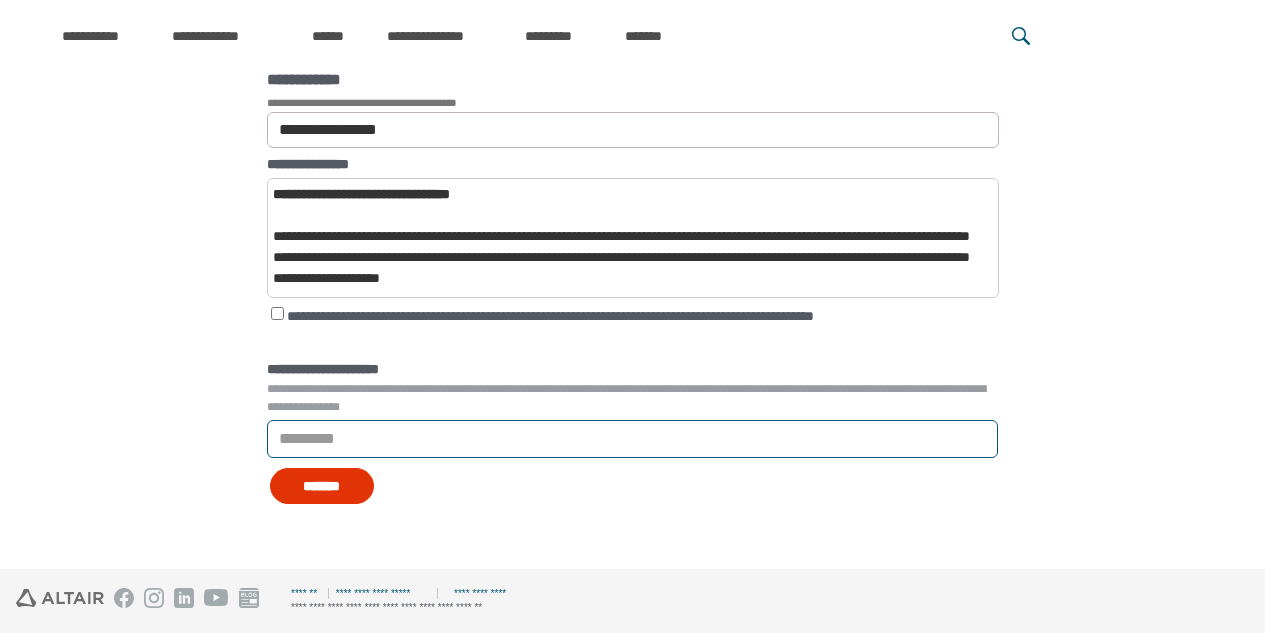 click on "*******" at bounding box center [322, 486] 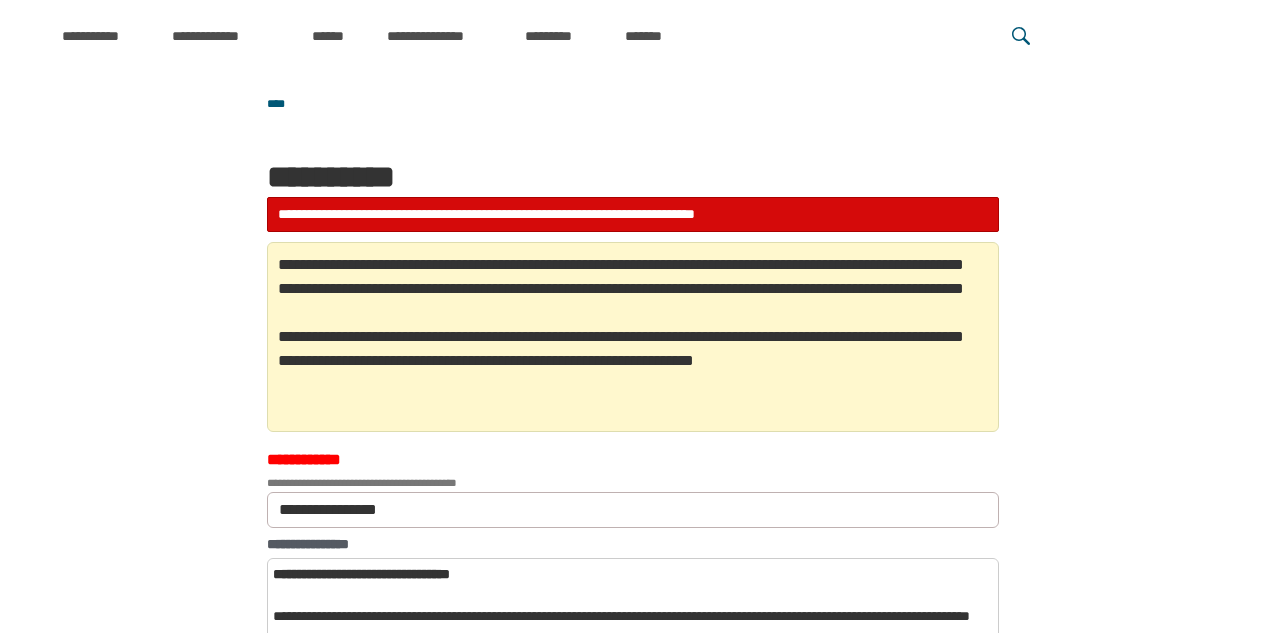 scroll, scrollTop: 202, scrollLeft: 0, axis: vertical 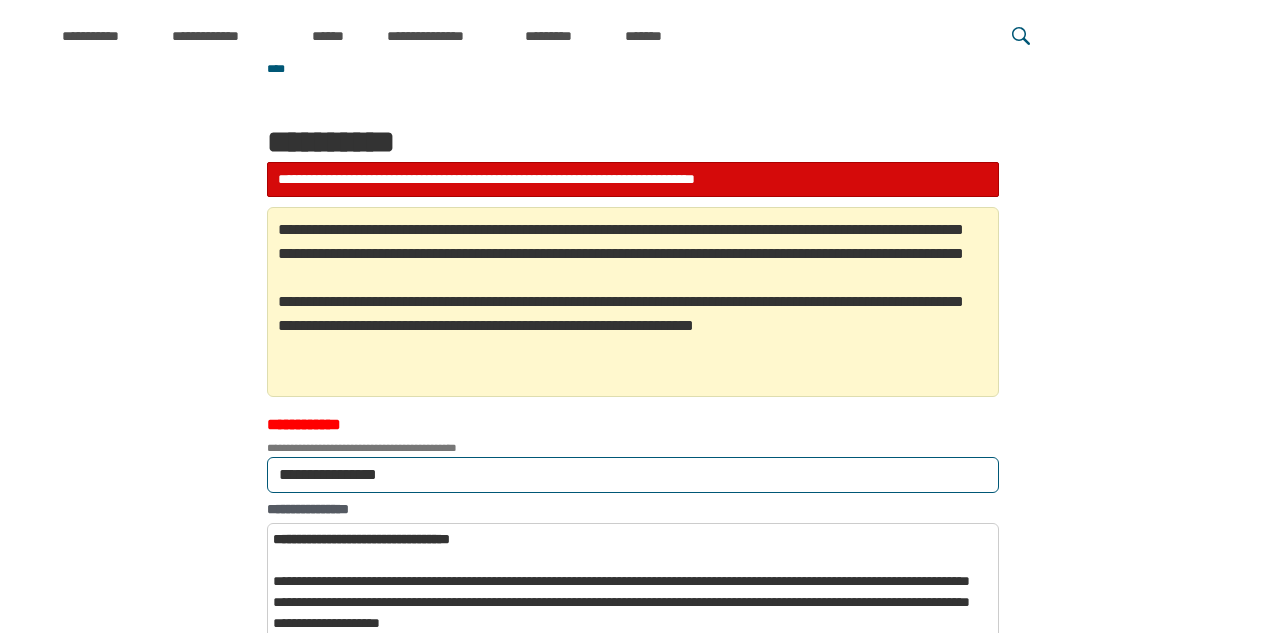 click on "**********" at bounding box center [633, 475] 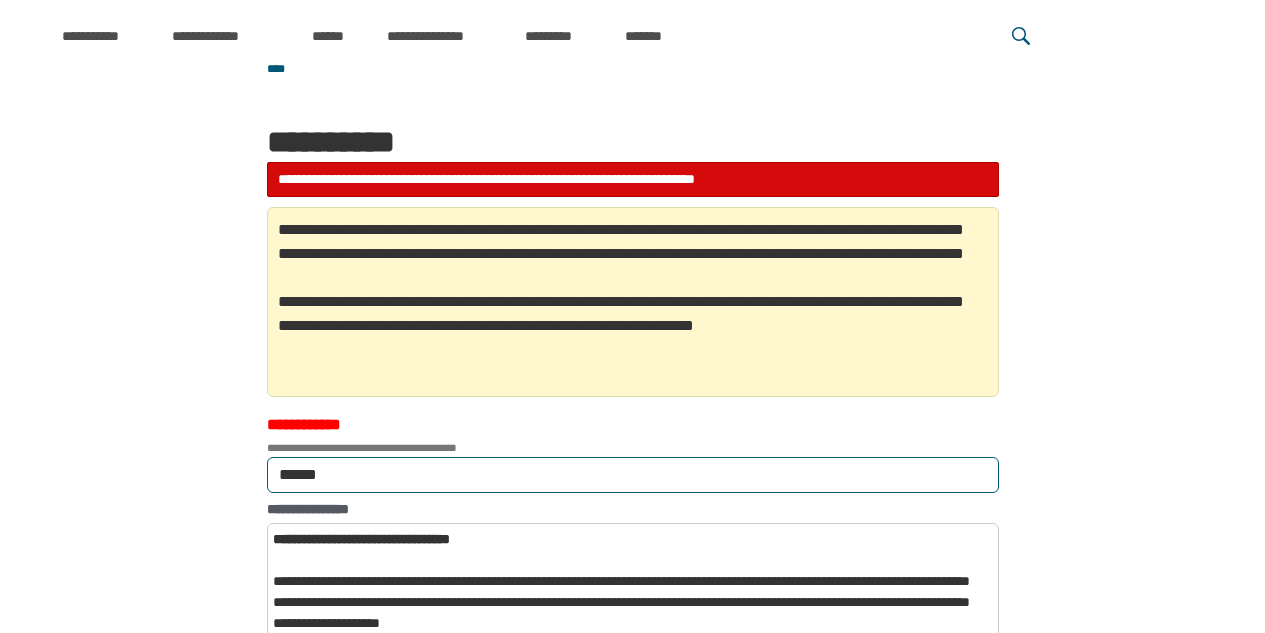 click on "******" at bounding box center (633, 475) 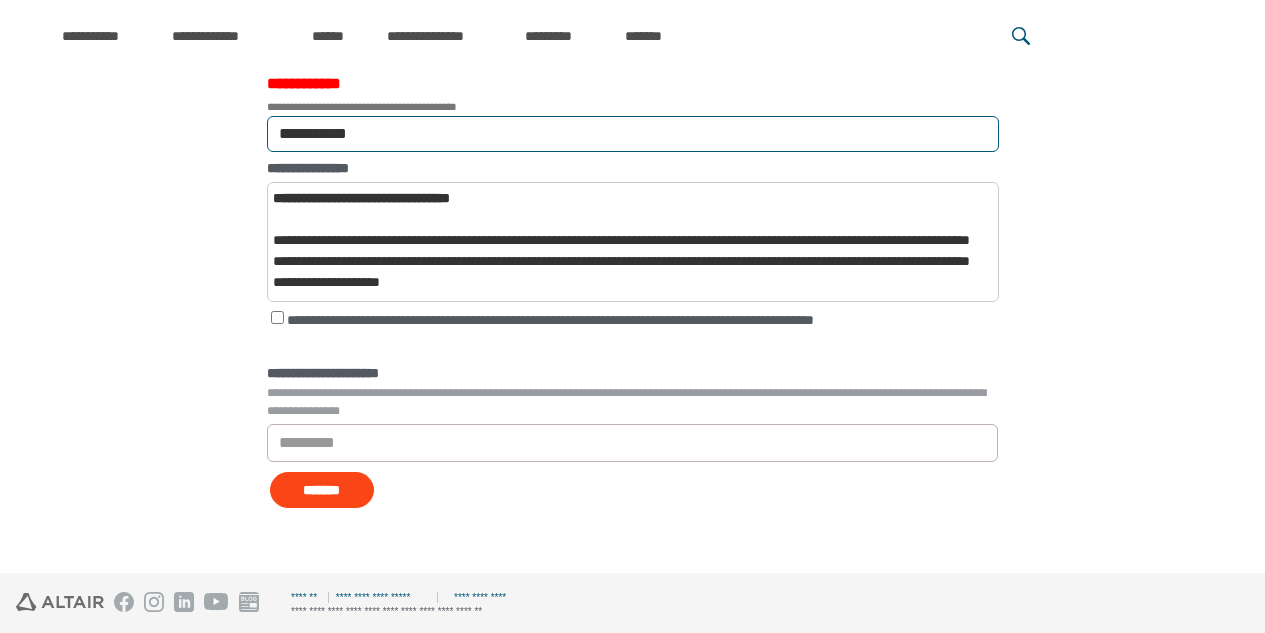 scroll, scrollTop: 547, scrollLeft: 0, axis: vertical 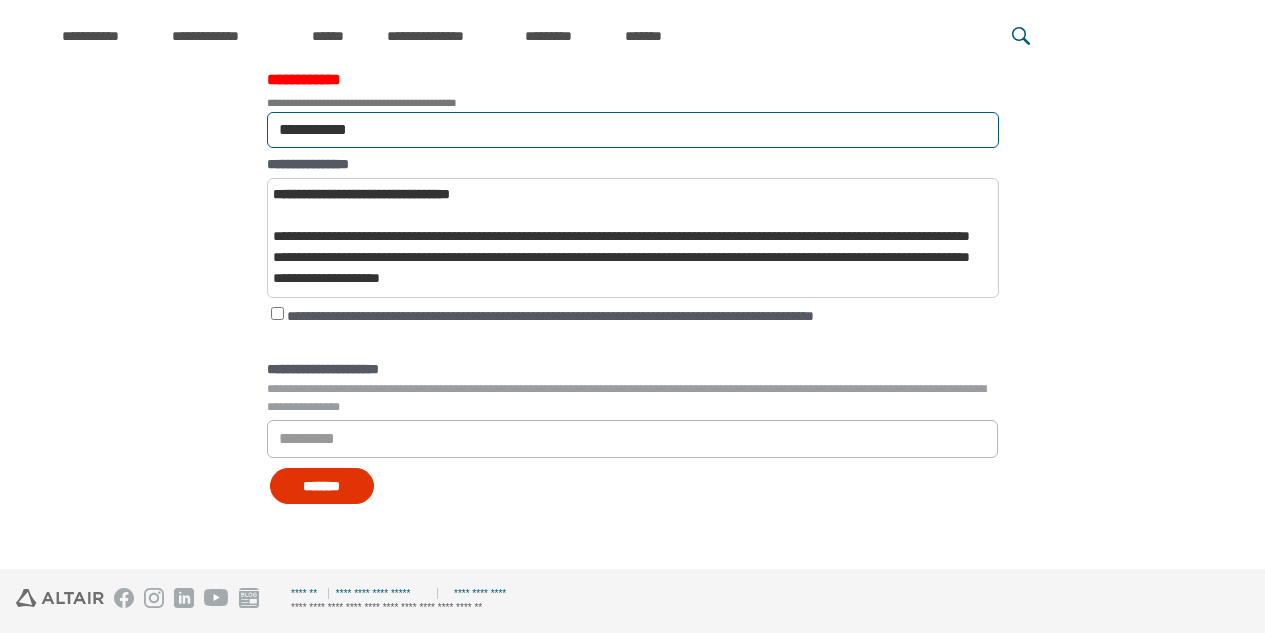 type on "**********" 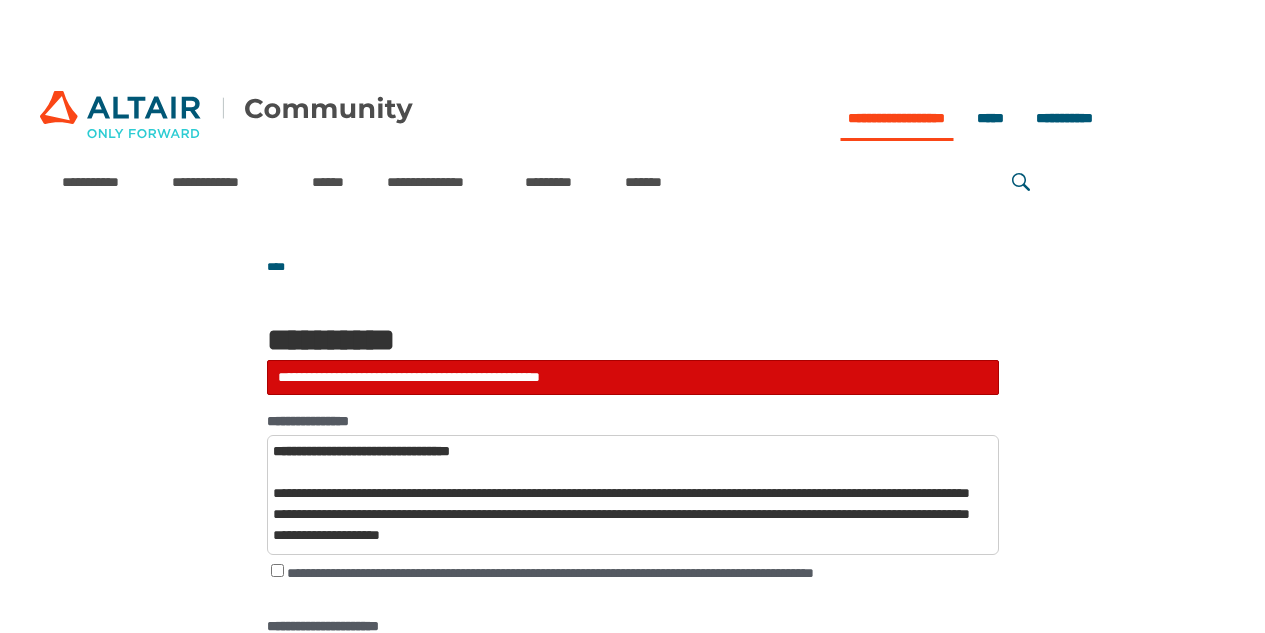 scroll, scrollTop: 0, scrollLeft: 0, axis: both 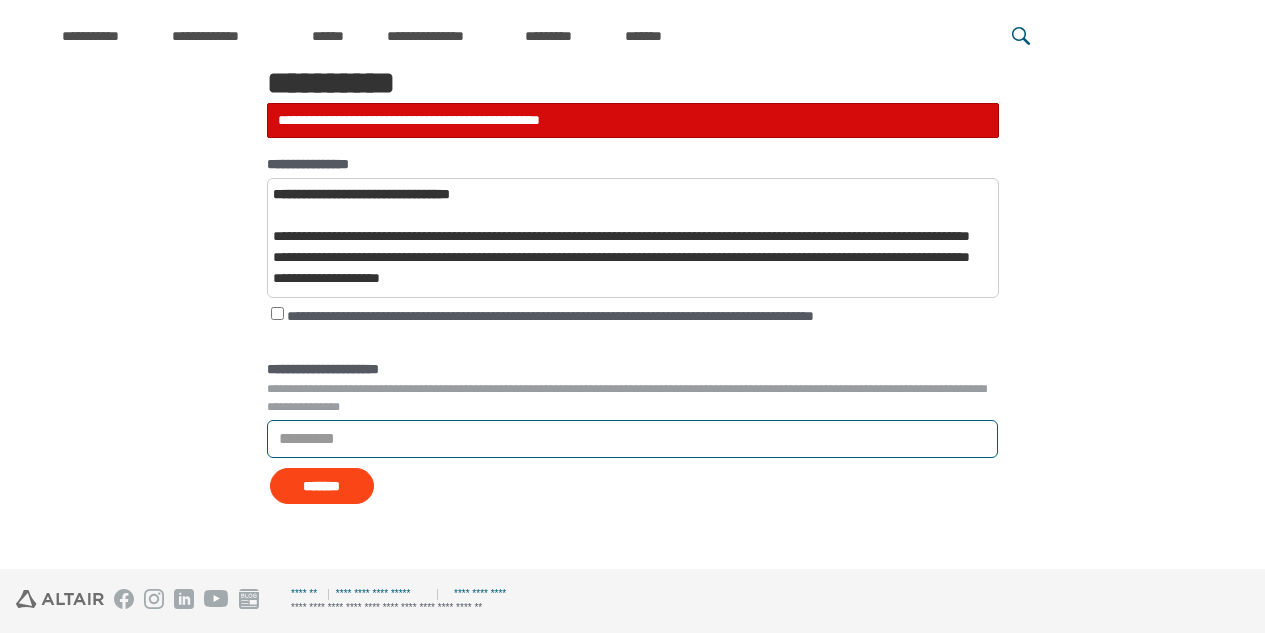 click on "*********" at bounding box center (632, 439) 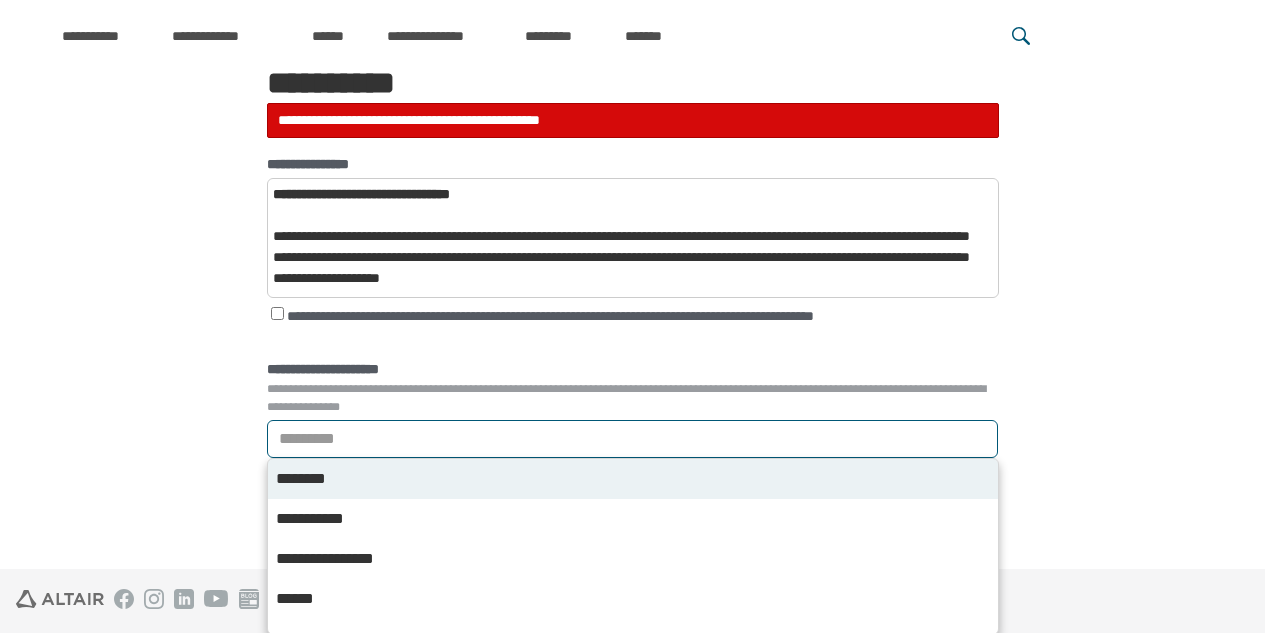 scroll, scrollTop: 263, scrollLeft: 0, axis: vertical 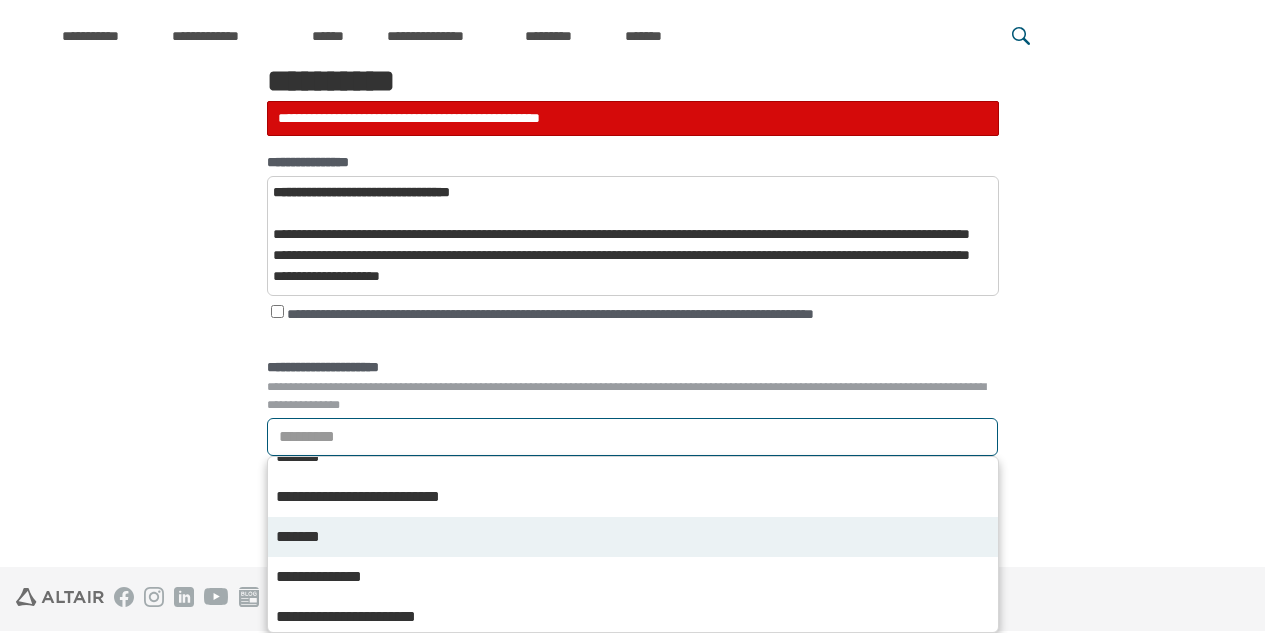 click on "*******" at bounding box center [311, 537] 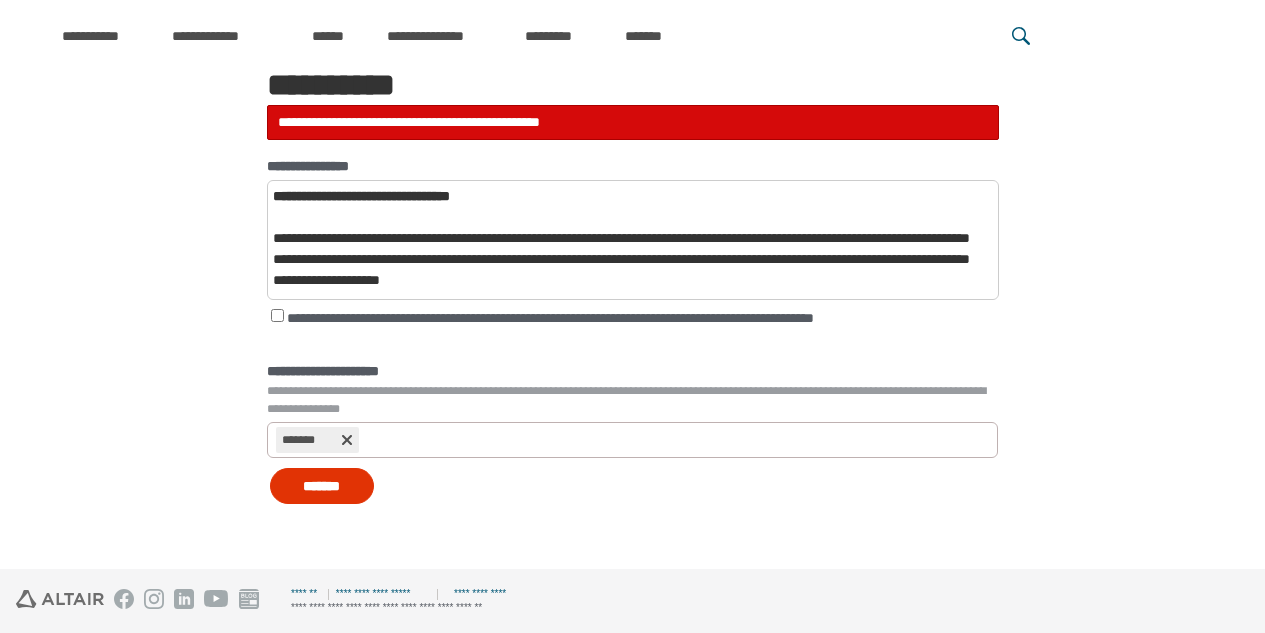 click on "*******" at bounding box center (322, 486) 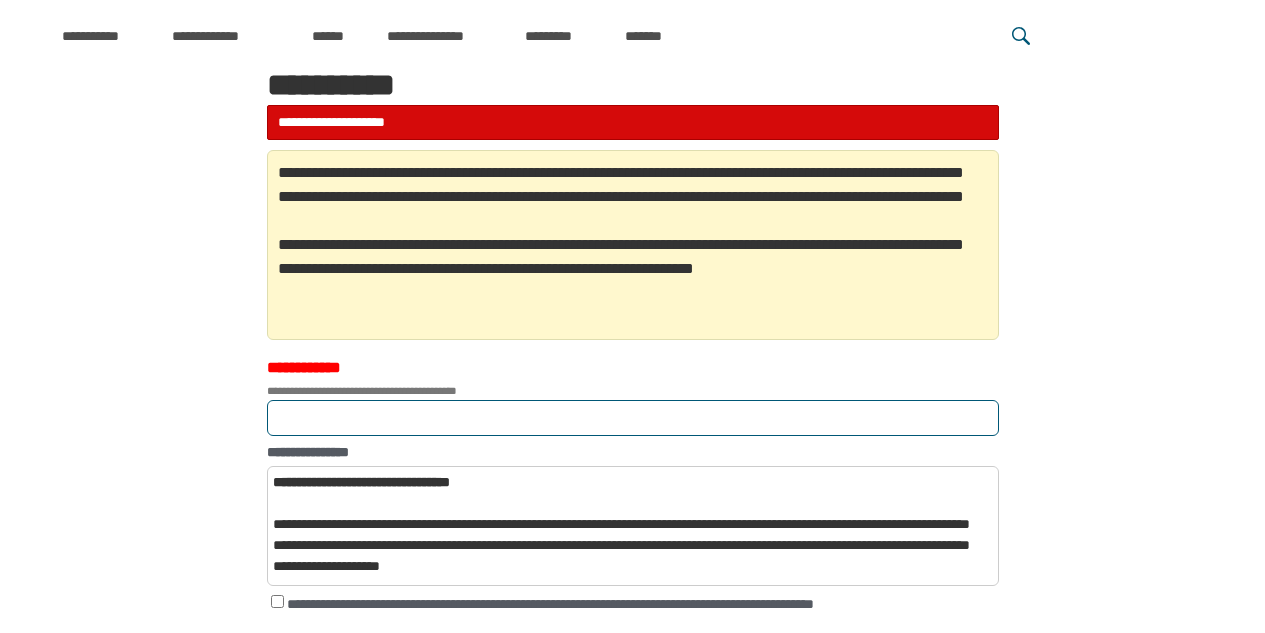 click on "**********" at bounding box center (633, 418) 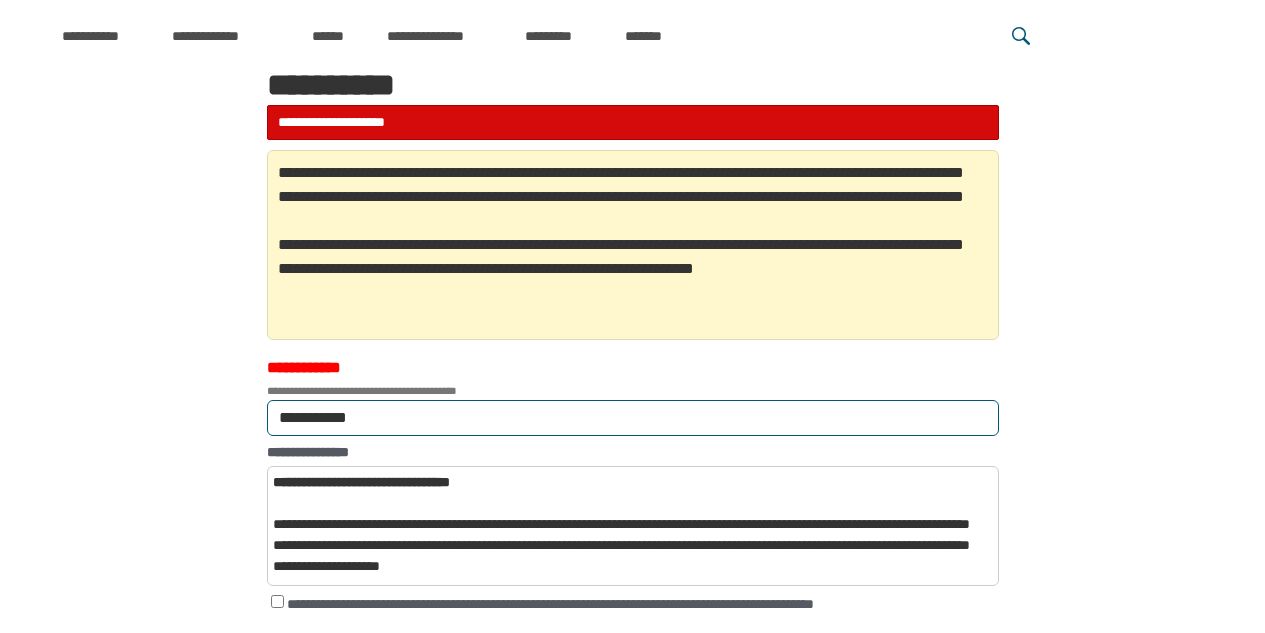 type on "**********" 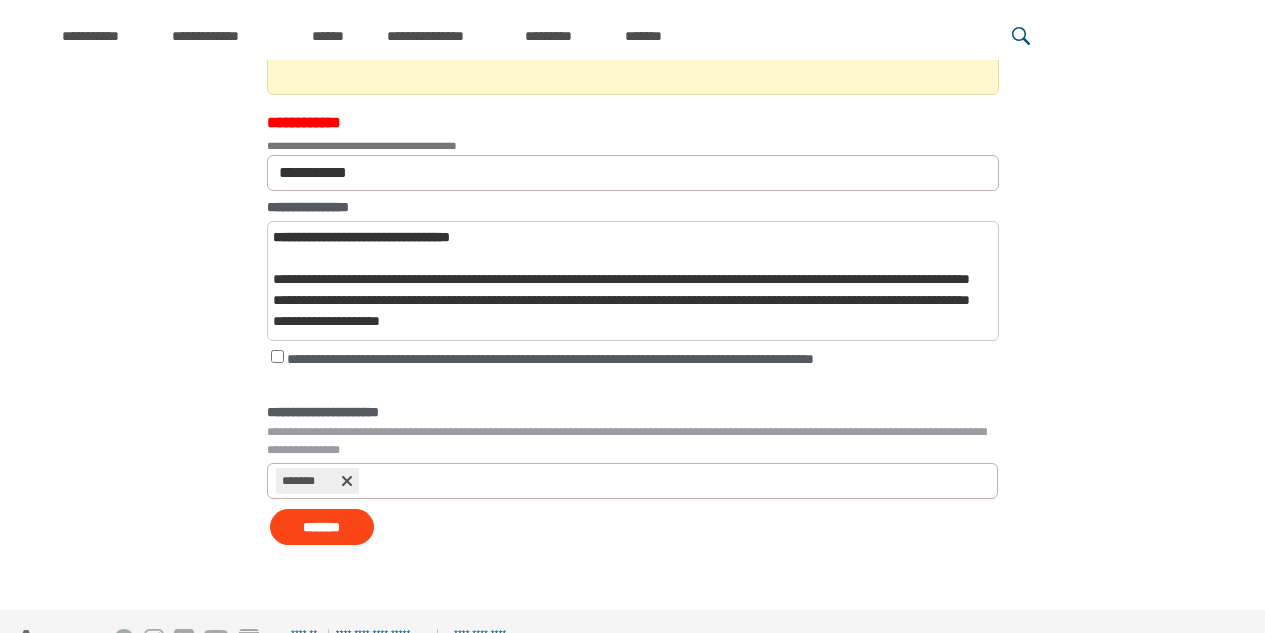 scroll, scrollTop: 545, scrollLeft: 0, axis: vertical 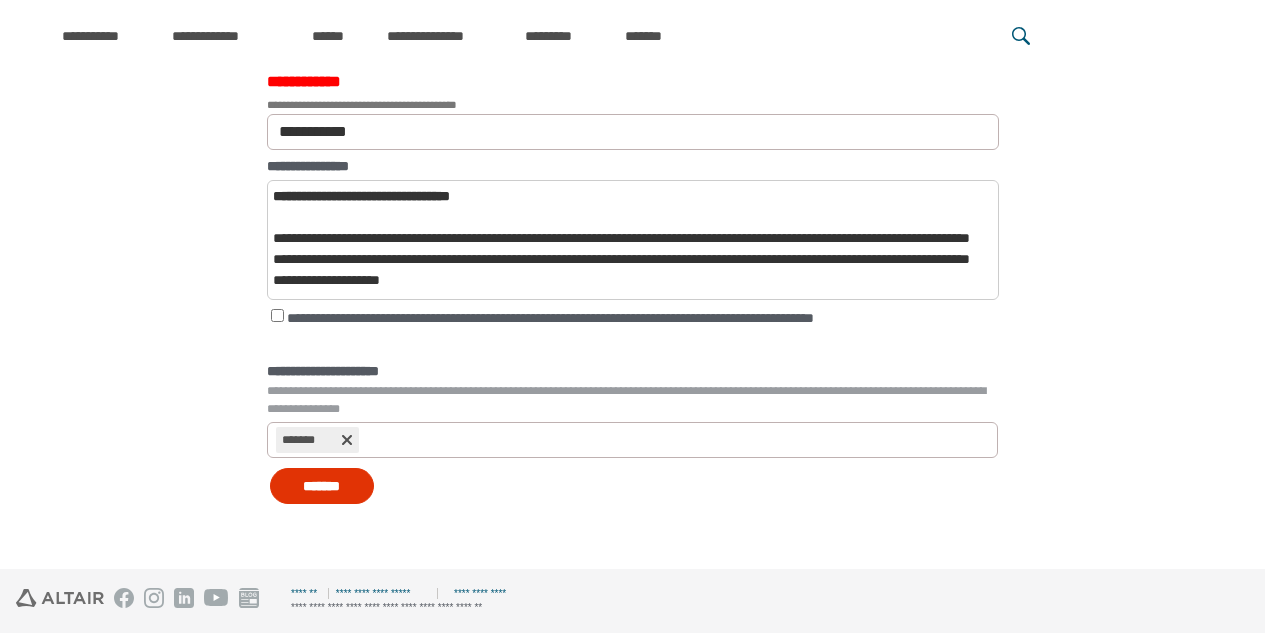 click on "*******" at bounding box center (322, 486) 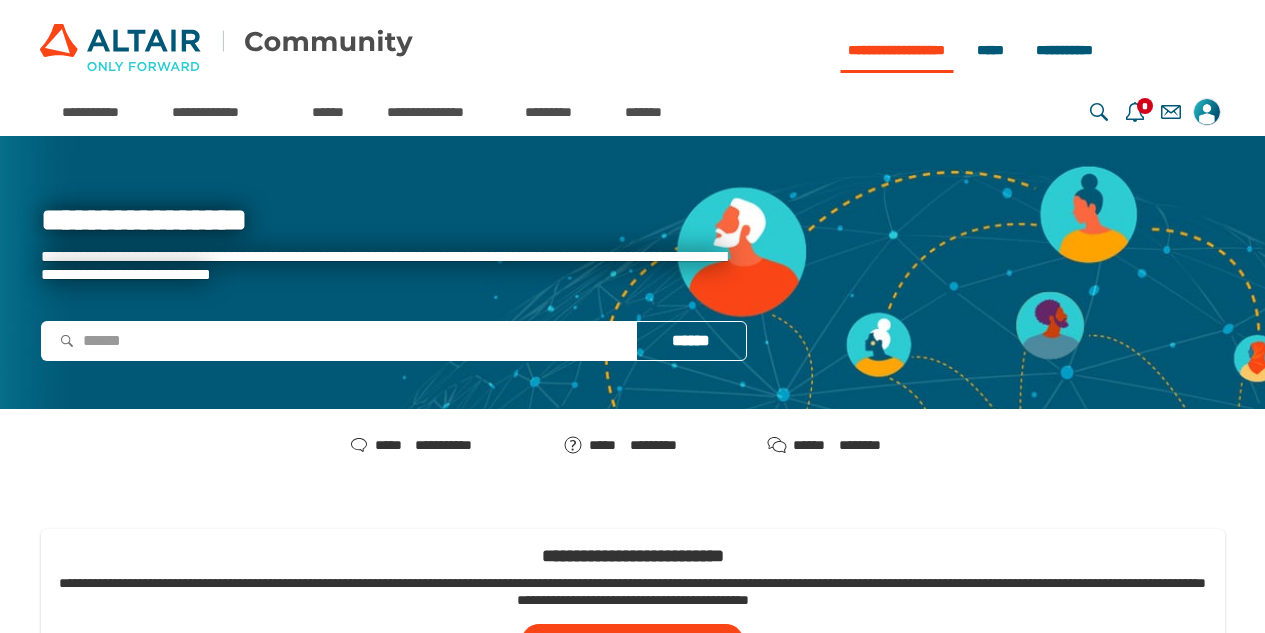 scroll, scrollTop: 0, scrollLeft: 0, axis: both 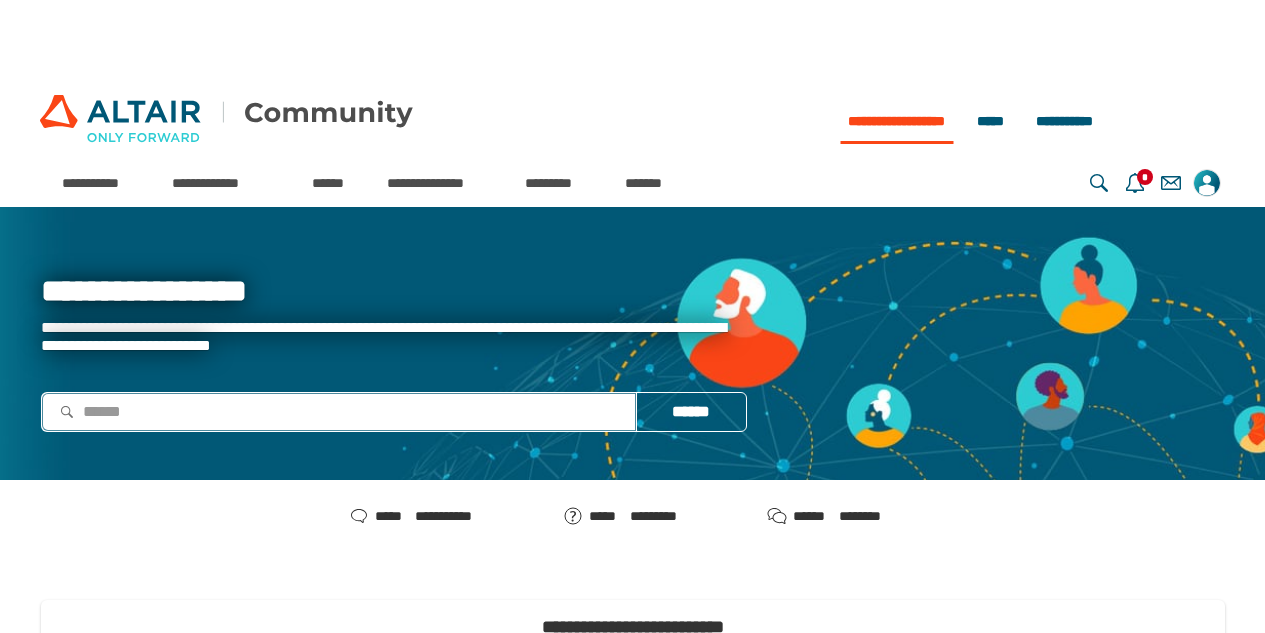 click at bounding box center [339, 411] 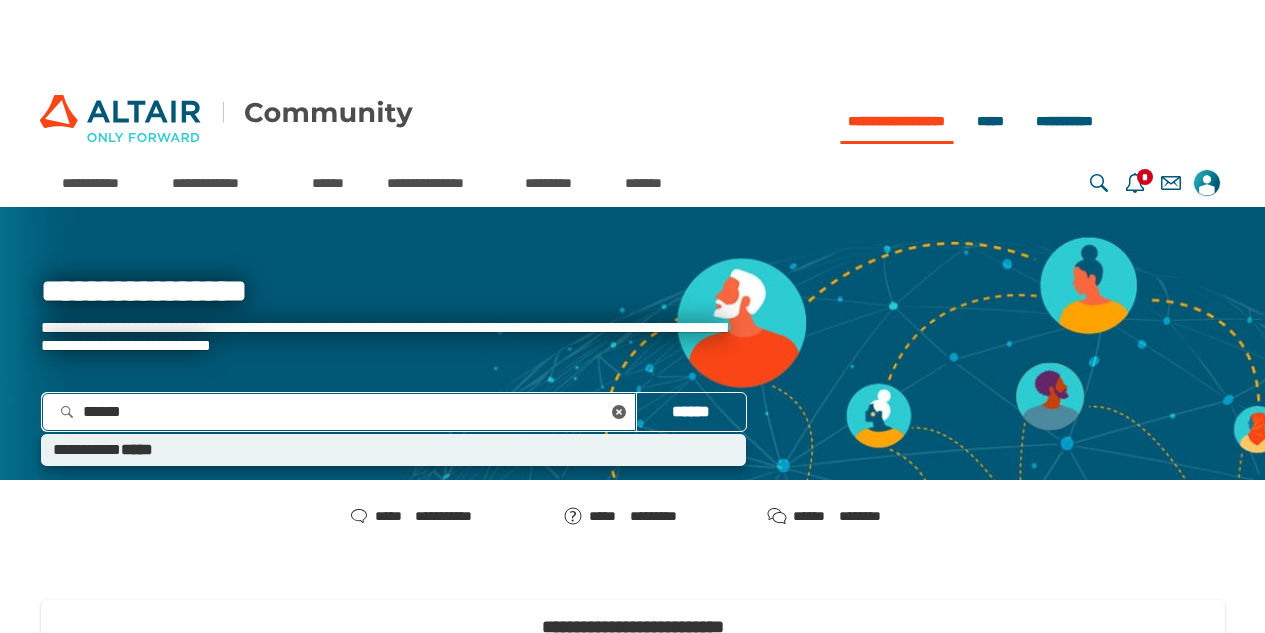 type on "*******" 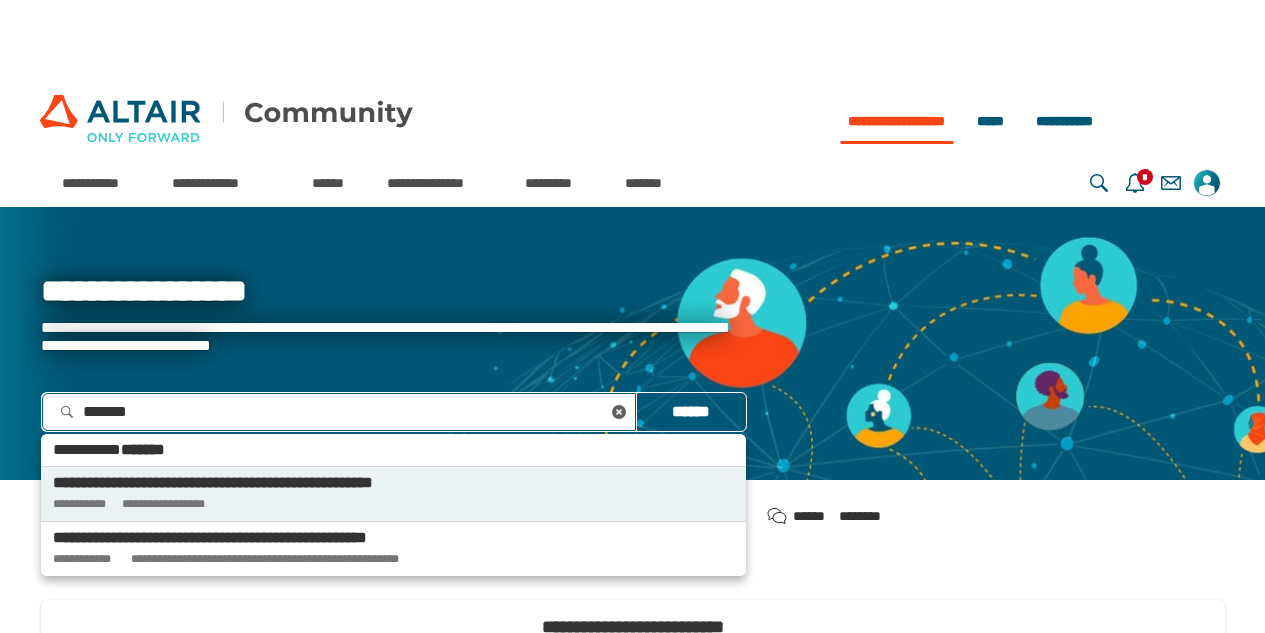 click on "**********" at bounding box center (276, 483) 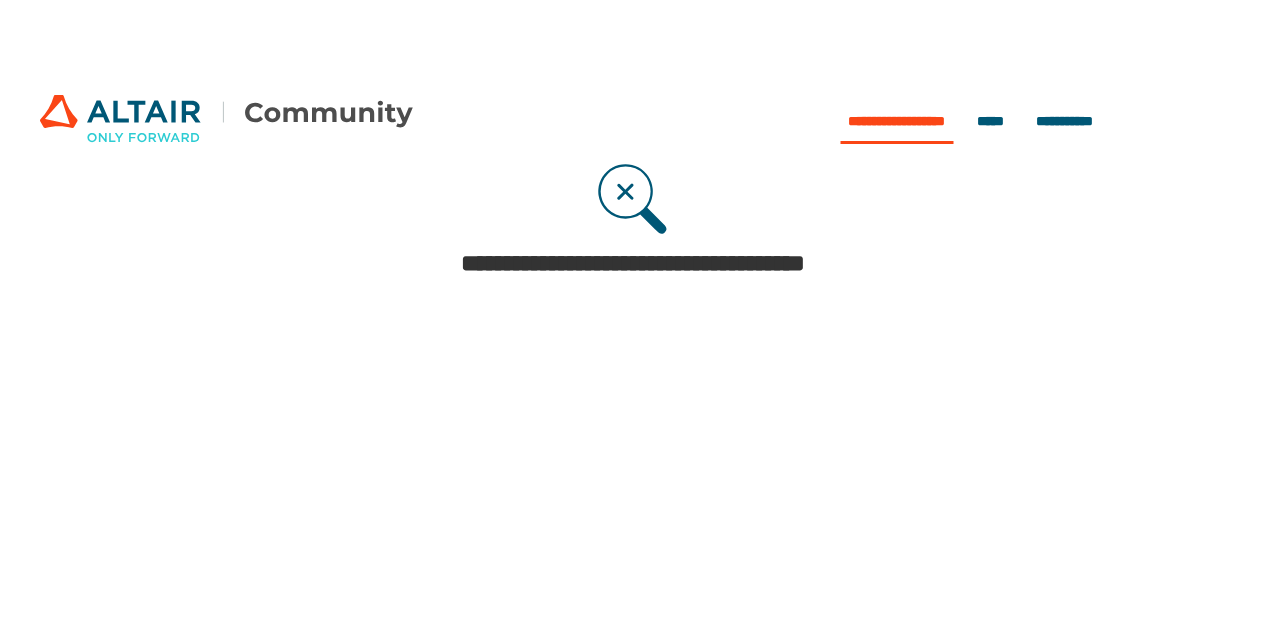 click on "**********" at bounding box center [896, 121] 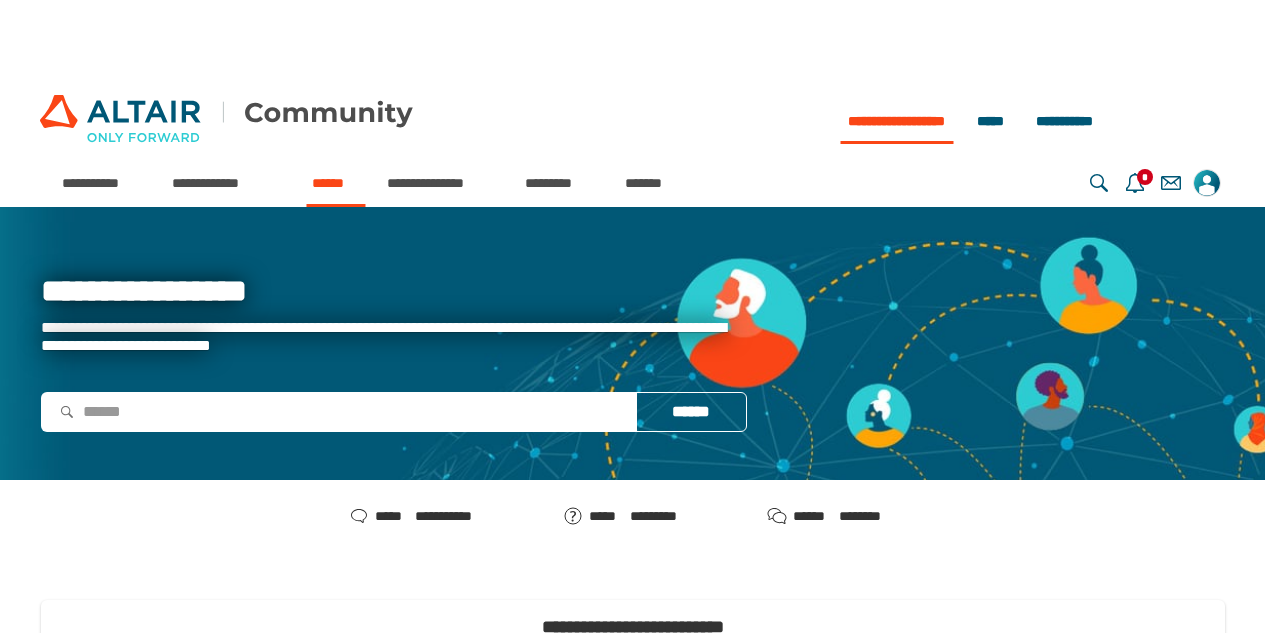 click on "******" at bounding box center [335, 183] 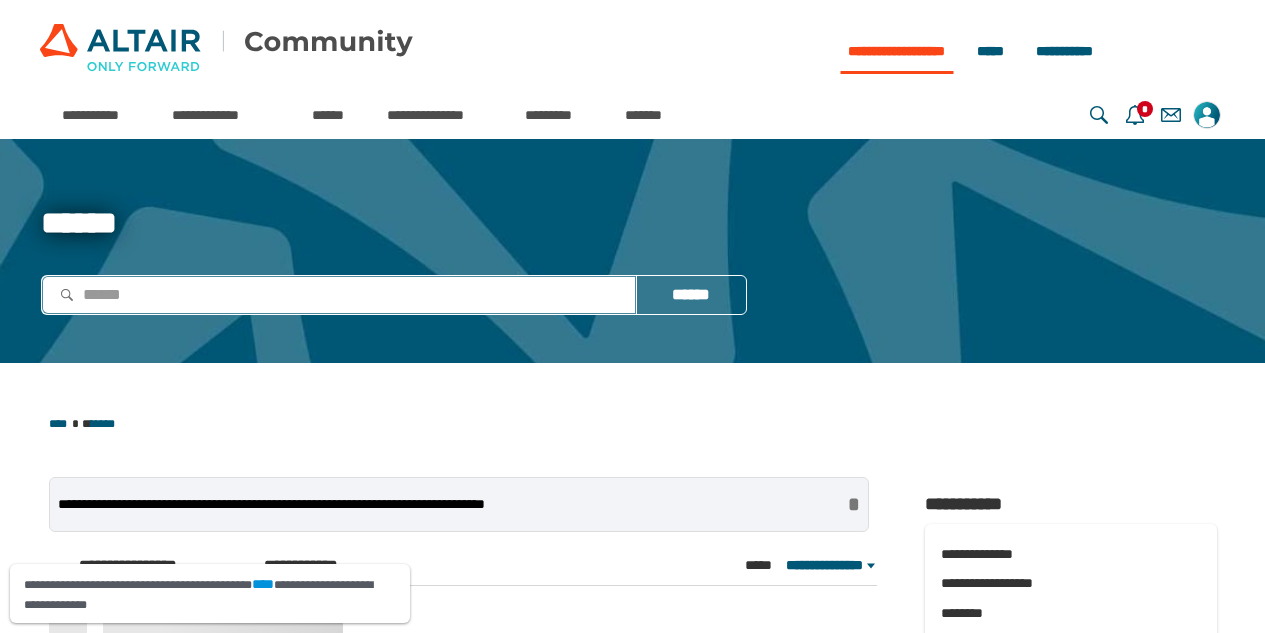 scroll, scrollTop: 0, scrollLeft: 0, axis: both 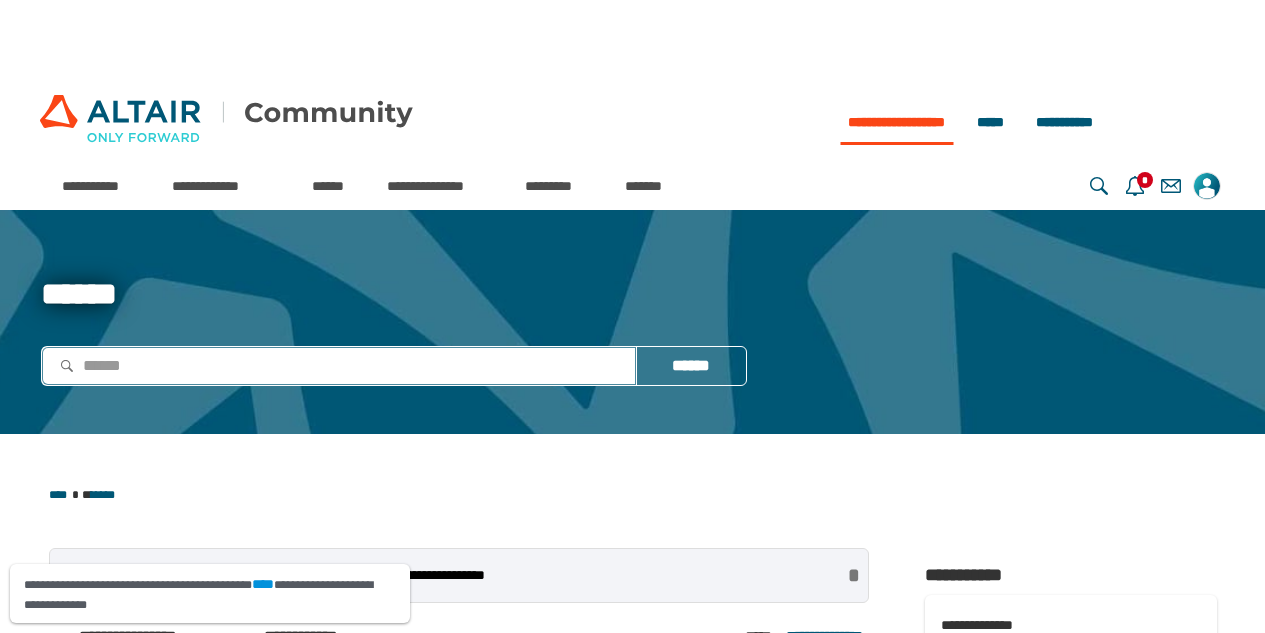 click at bounding box center (339, 366) 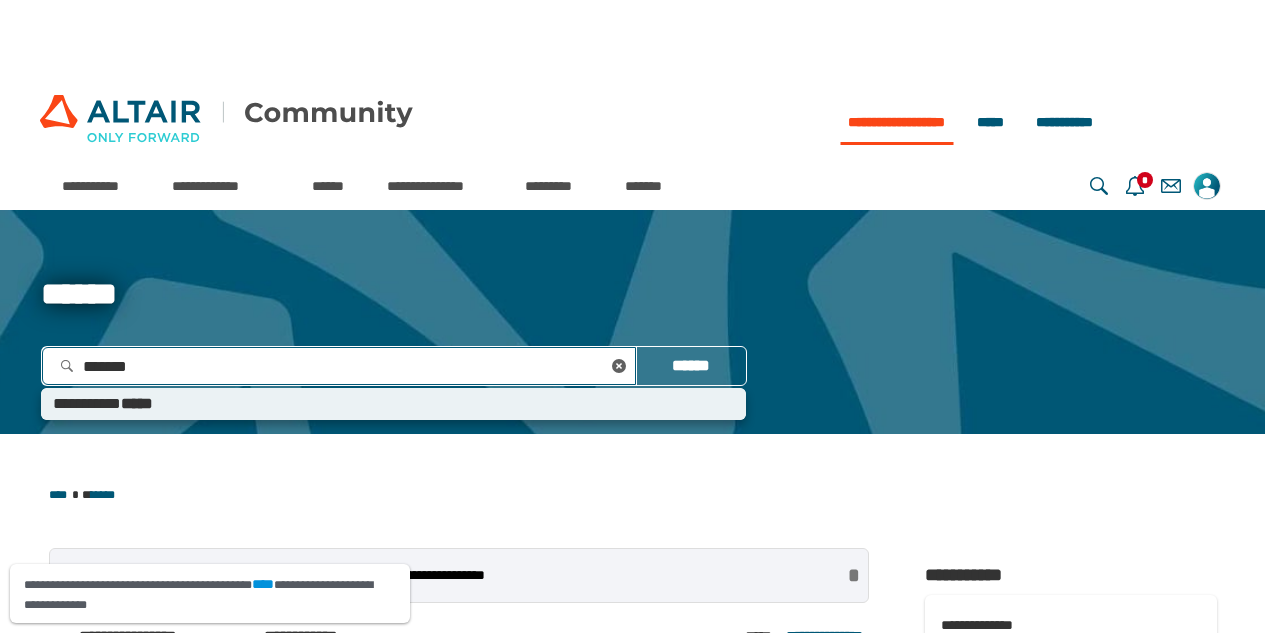 type on "********" 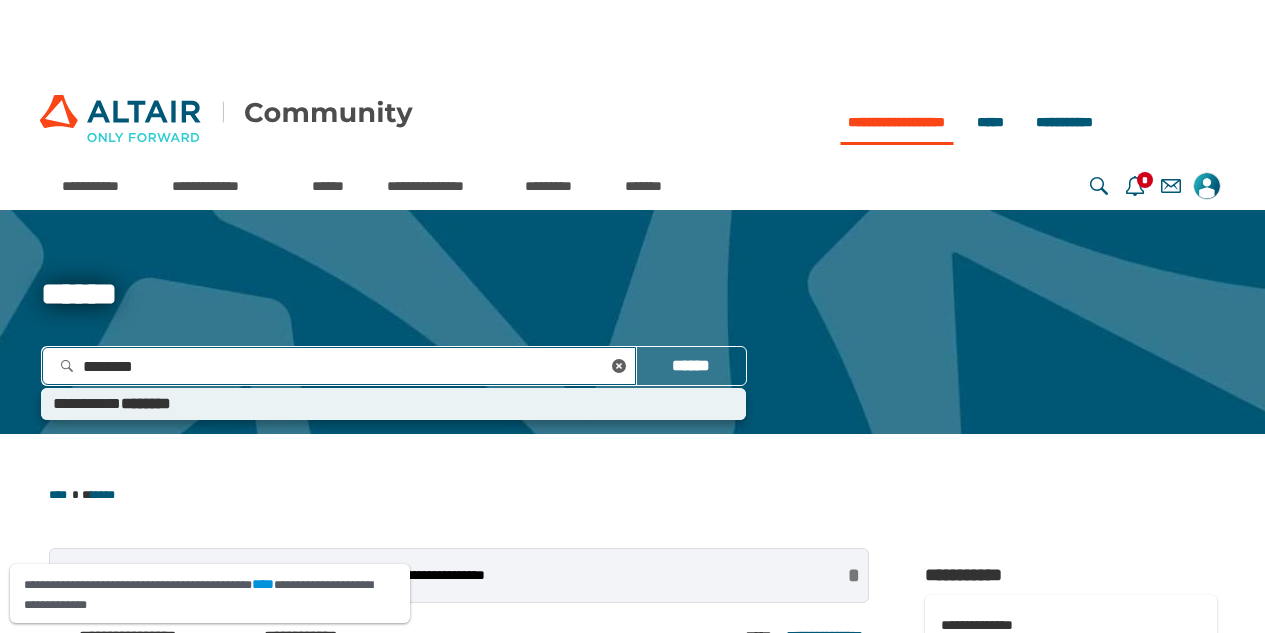 type 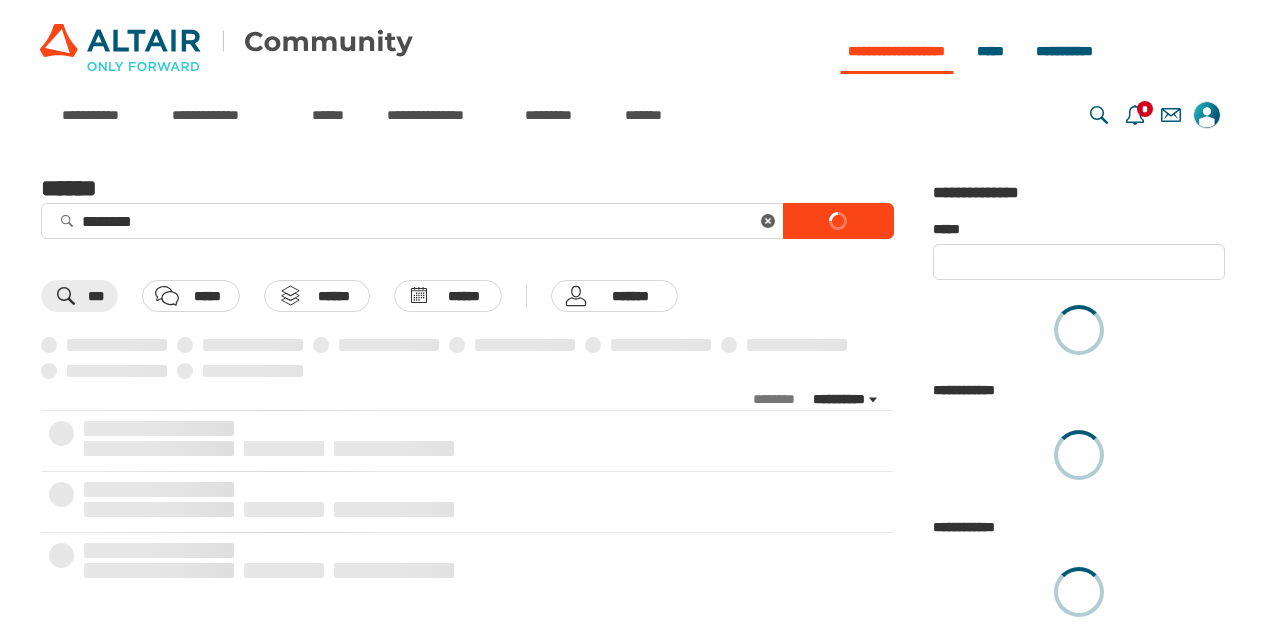 scroll, scrollTop: 0, scrollLeft: 0, axis: both 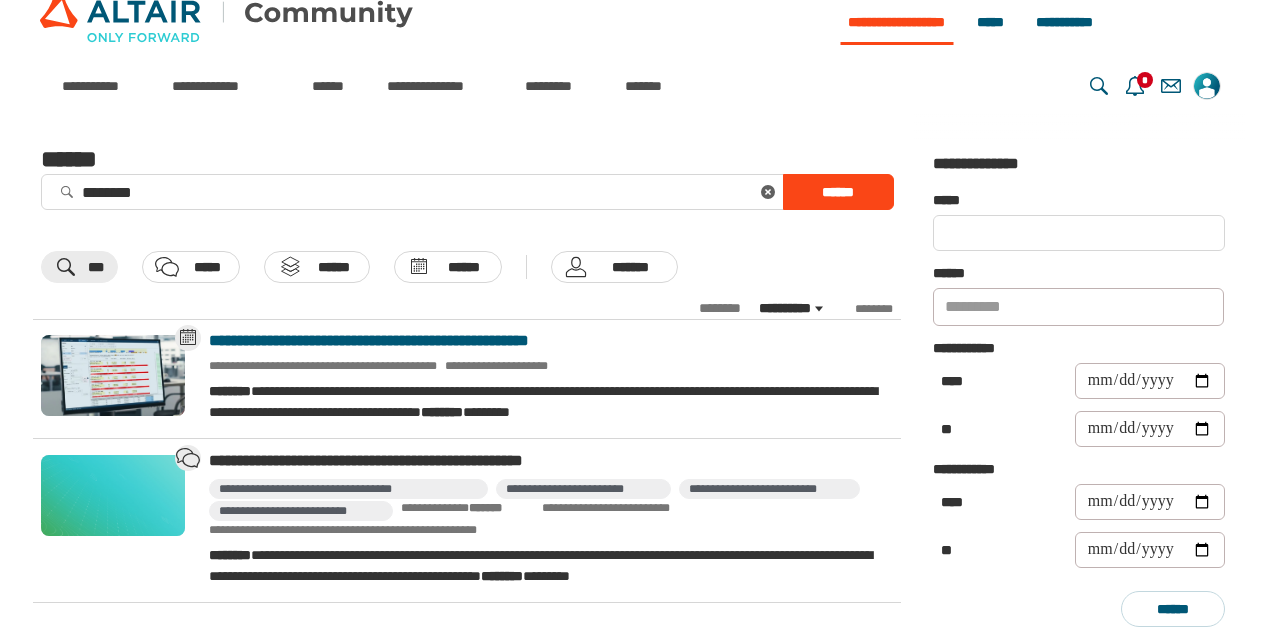 click on "**********" at bounding box center (547, 341) 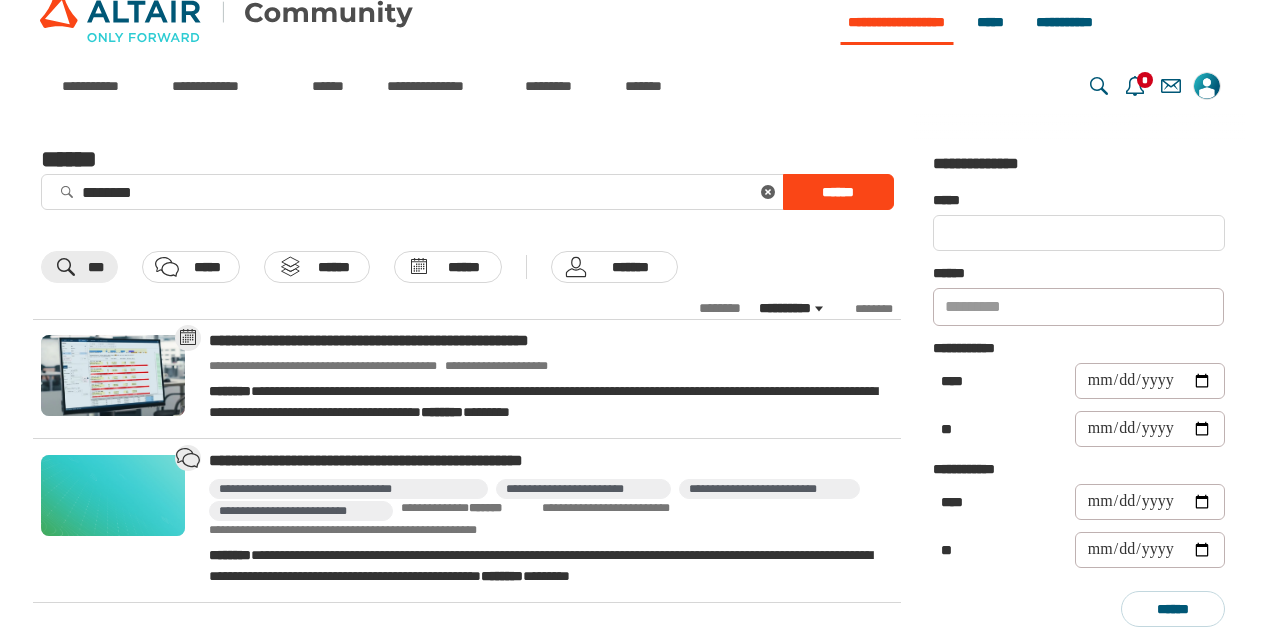 click at bounding box center [113, 495] 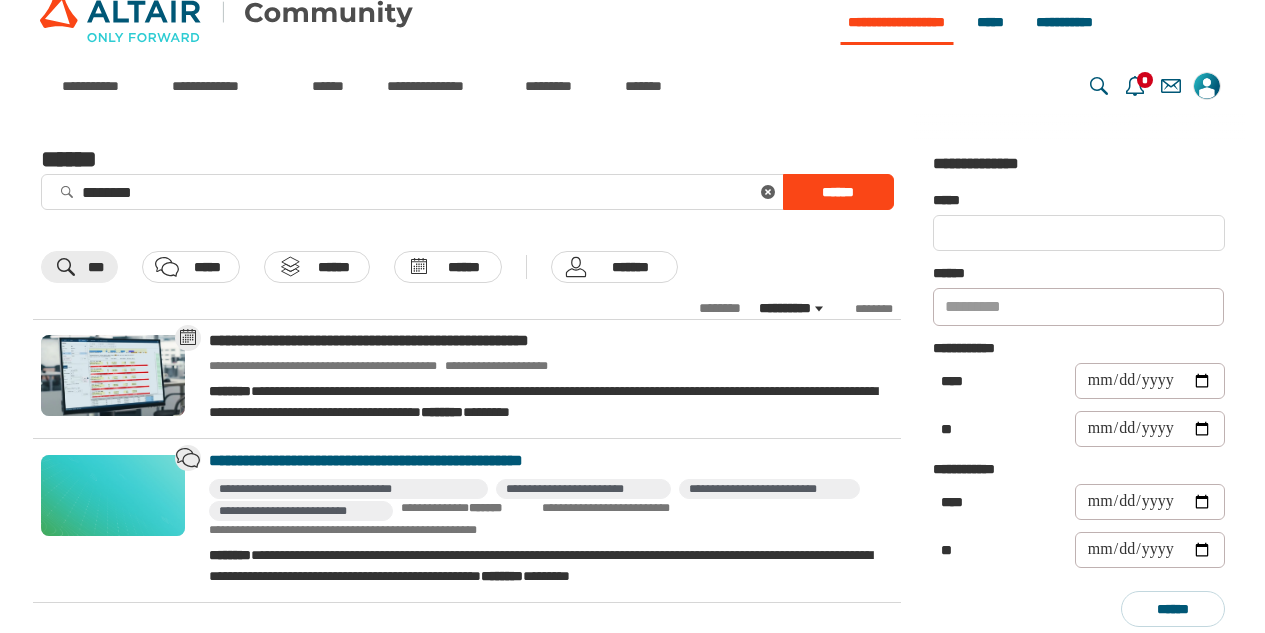 click on "**********" at bounding box center (547, 461) 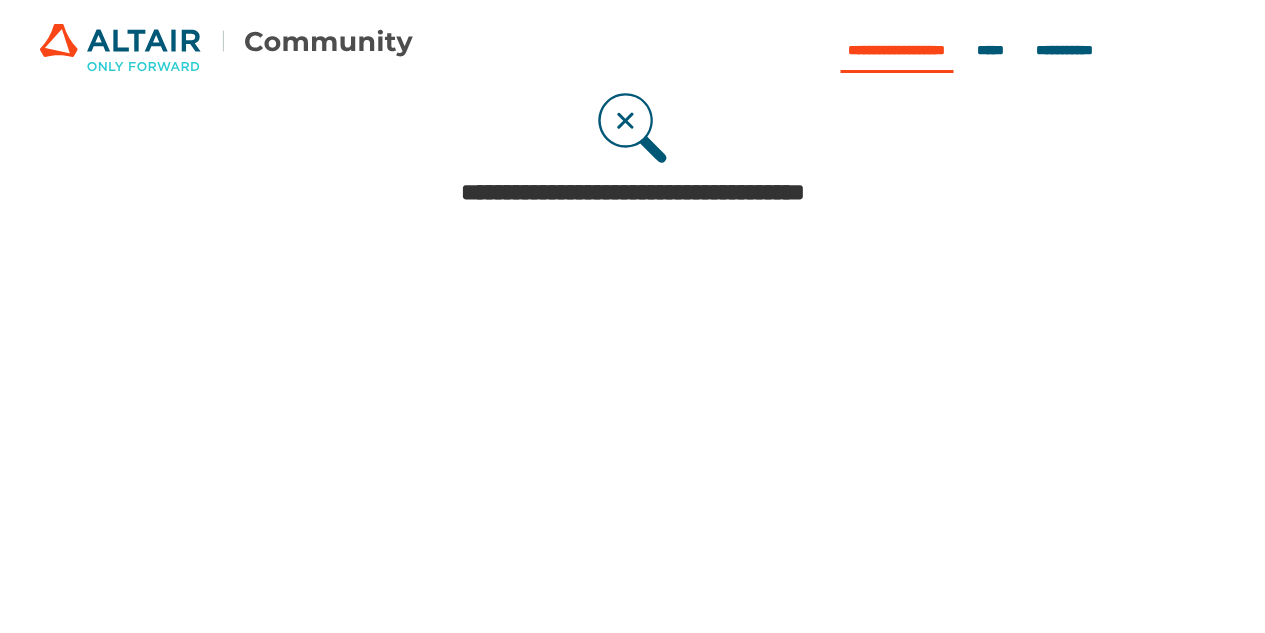 scroll, scrollTop: 0, scrollLeft: 0, axis: both 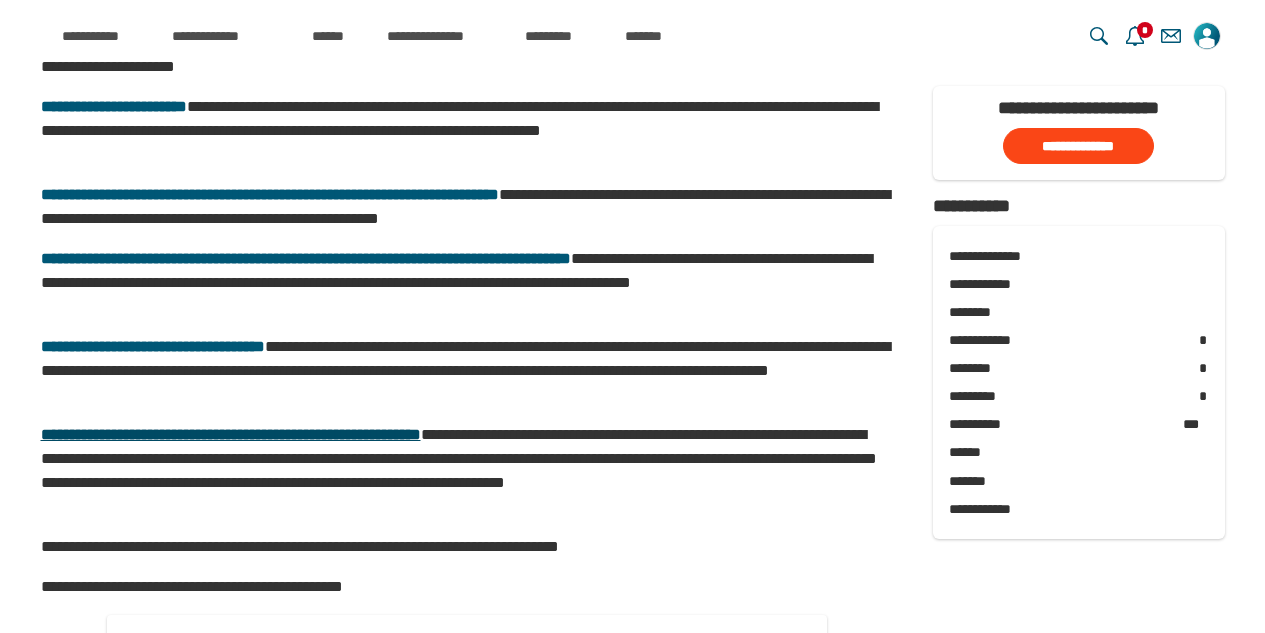 click on "**********" at bounding box center (231, 434) 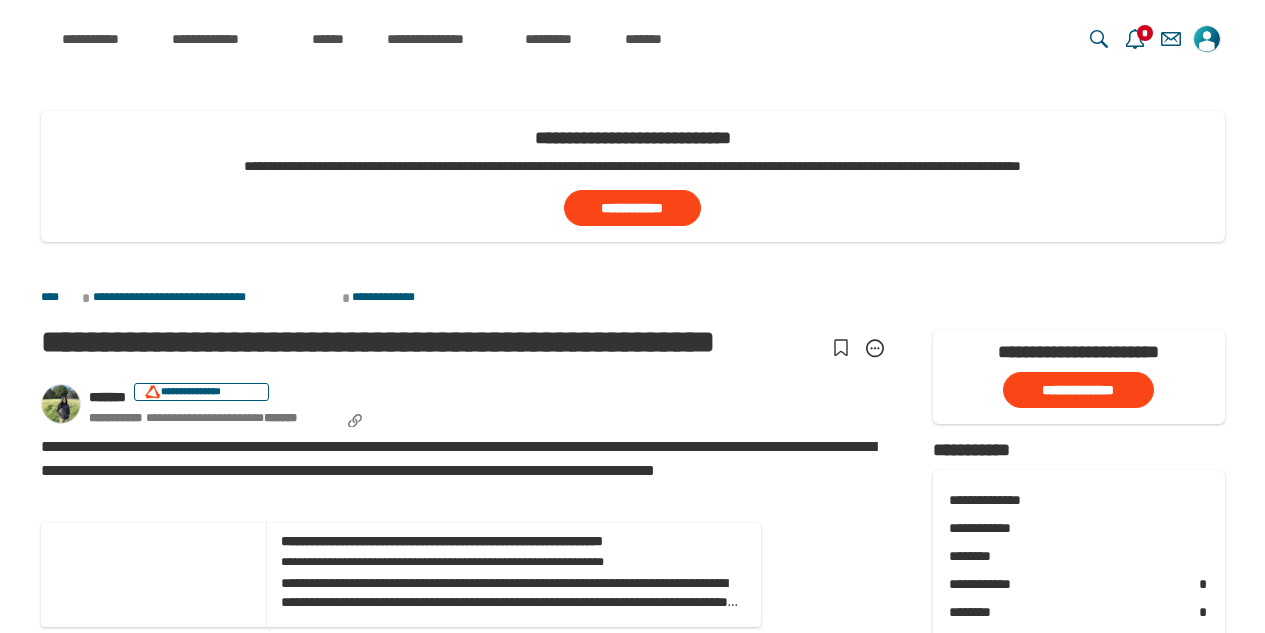 scroll, scrollTop: 0, scrollLeft: 0, axis: both 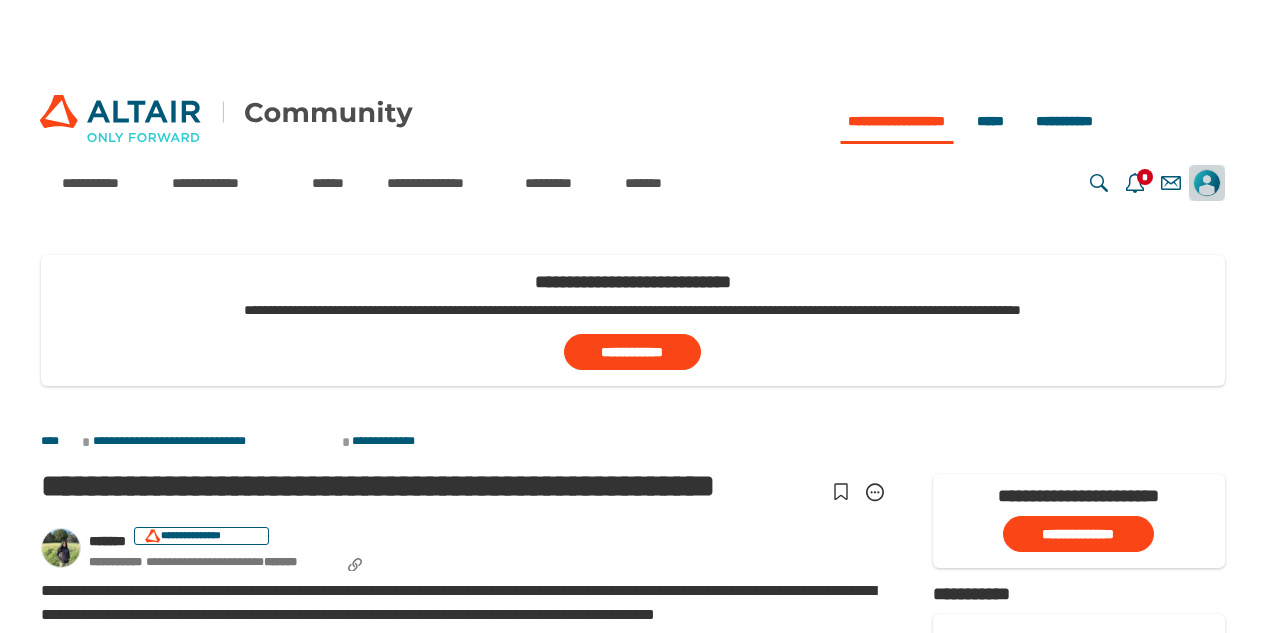click at bounding box center [1207, 183] 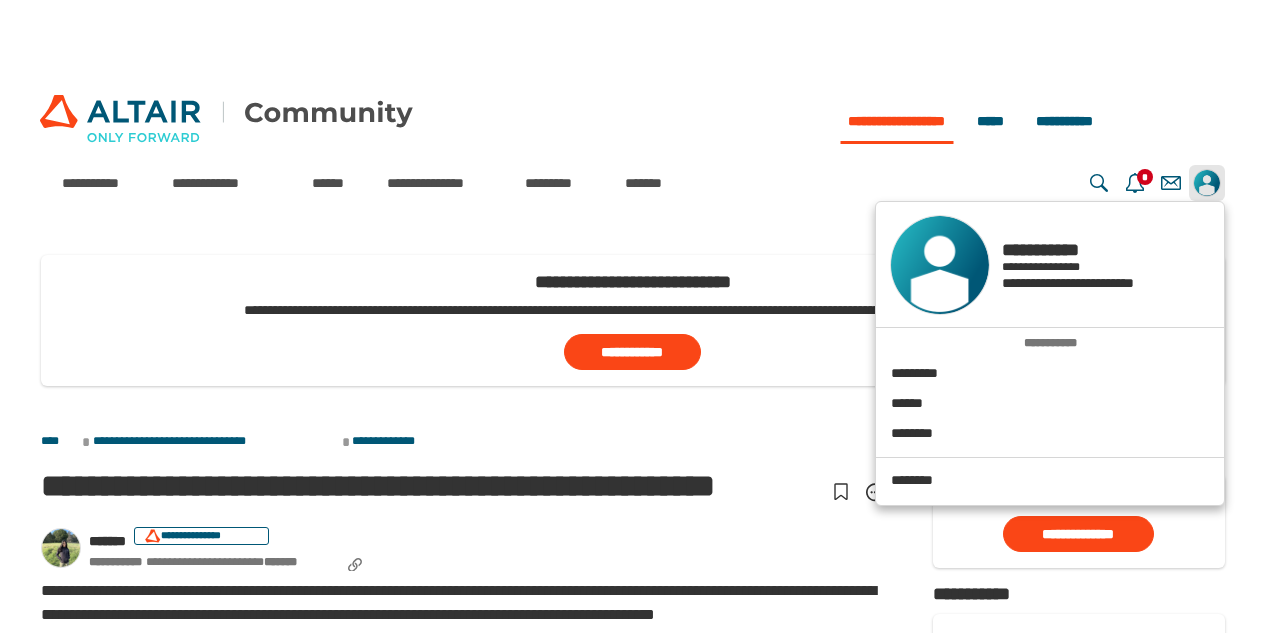 click on "**********" at bounding box center (427, 490) 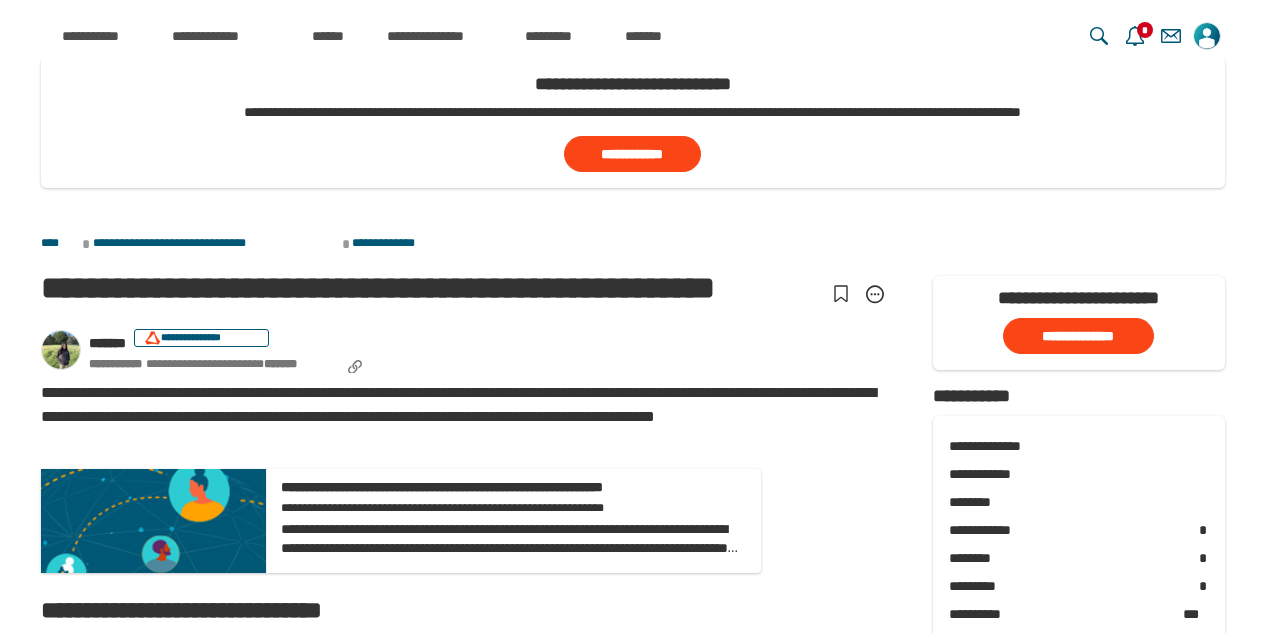 scroll, scrollTop: 200, scrollLeft: 0, axis: vertical 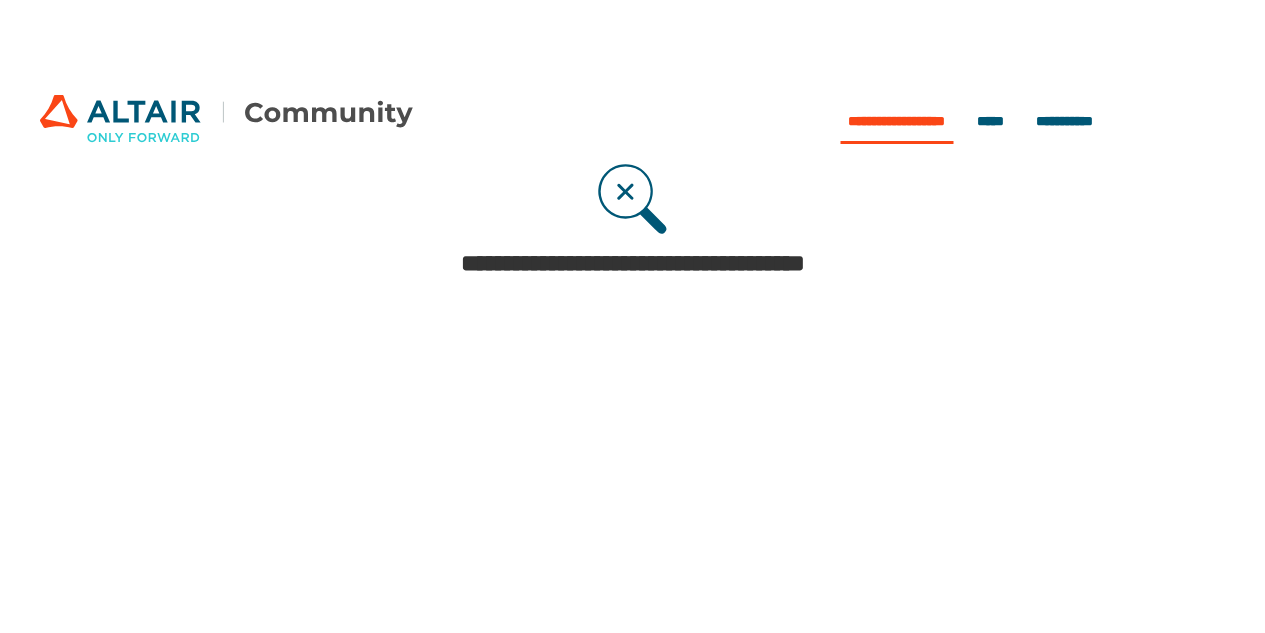 click on "**********" at bounding box center [632, 387] 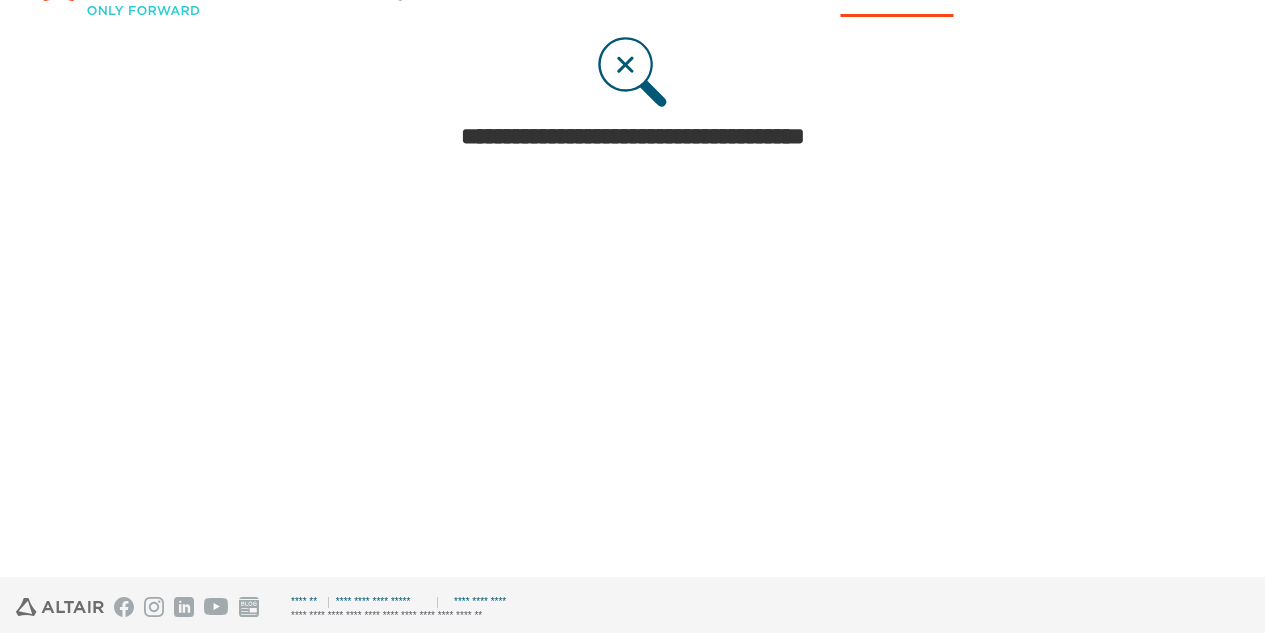scroll, scrollTop: 135, scrollLeft: 0, axis: vertical 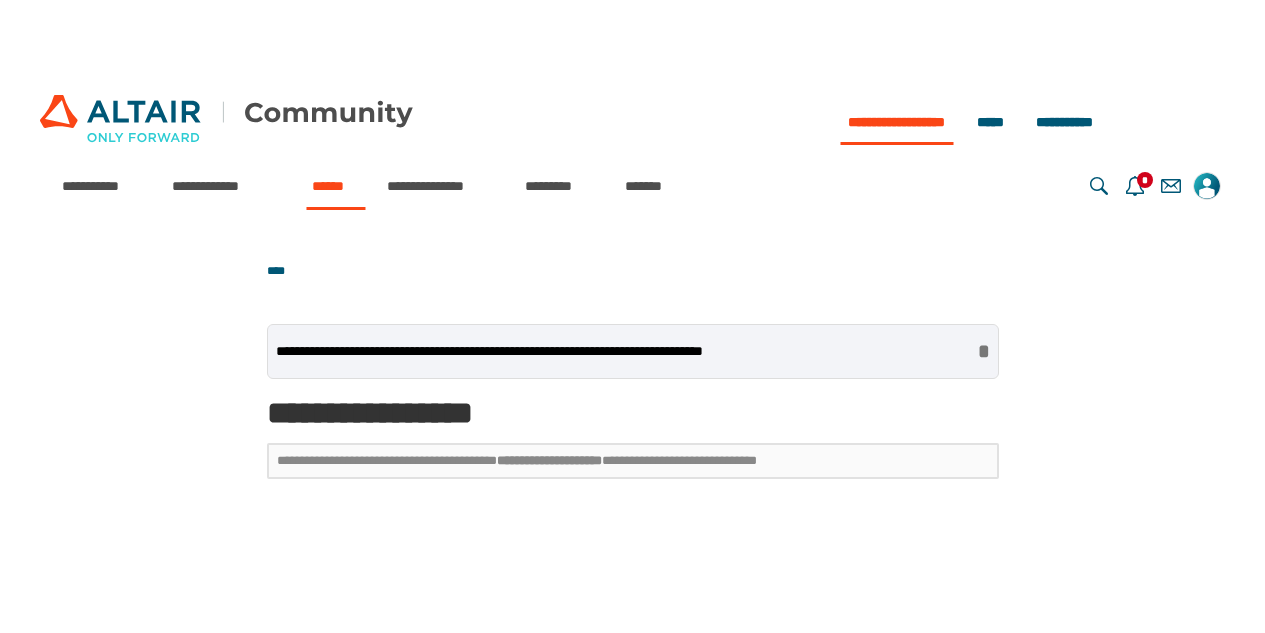 click on "******" at bounding box center [335, 186] 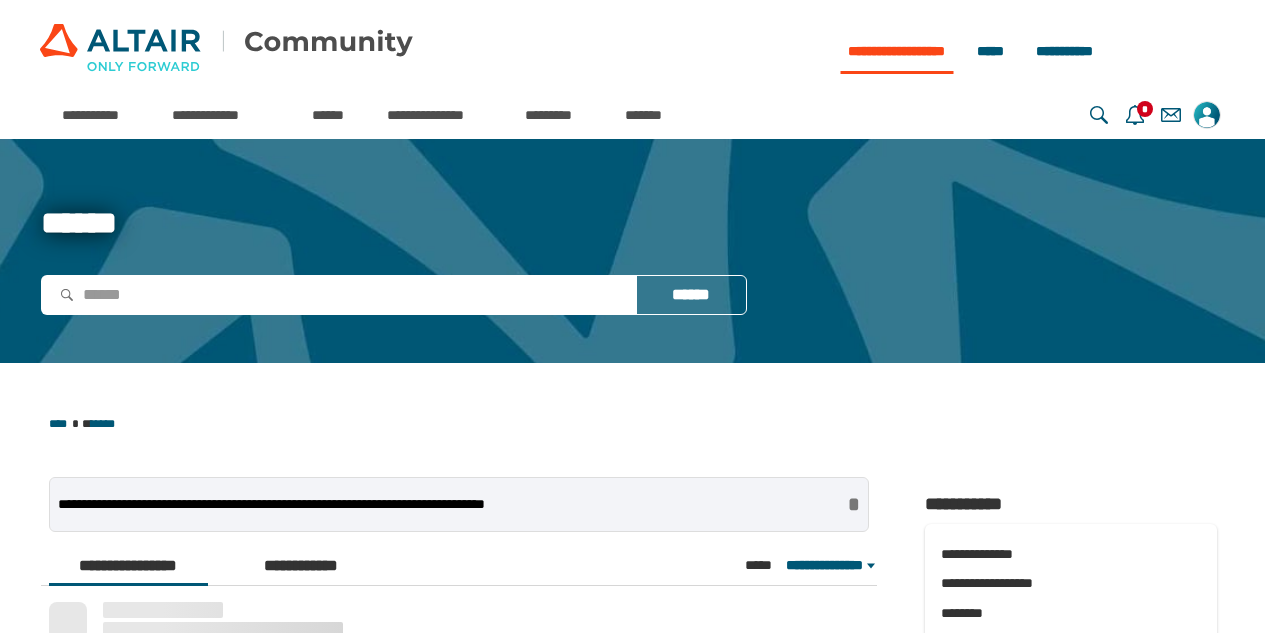 scroll, scrollTop: 0, scrollLeft: 0, axis: both 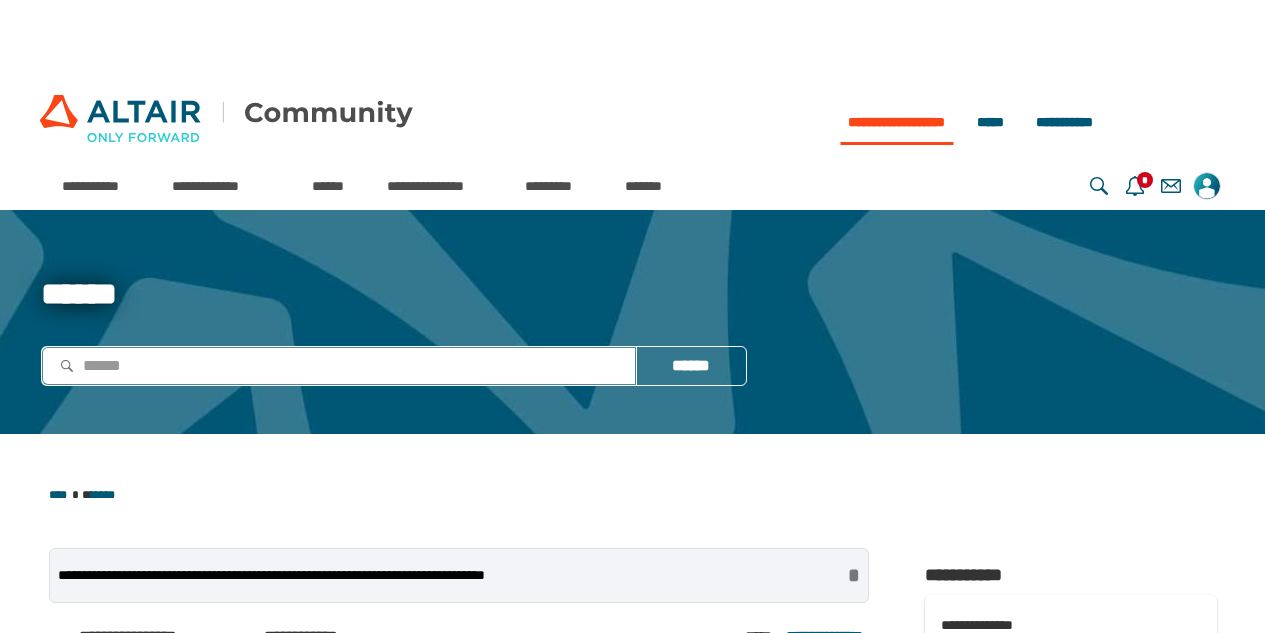 click at bounding box center (339, 366) 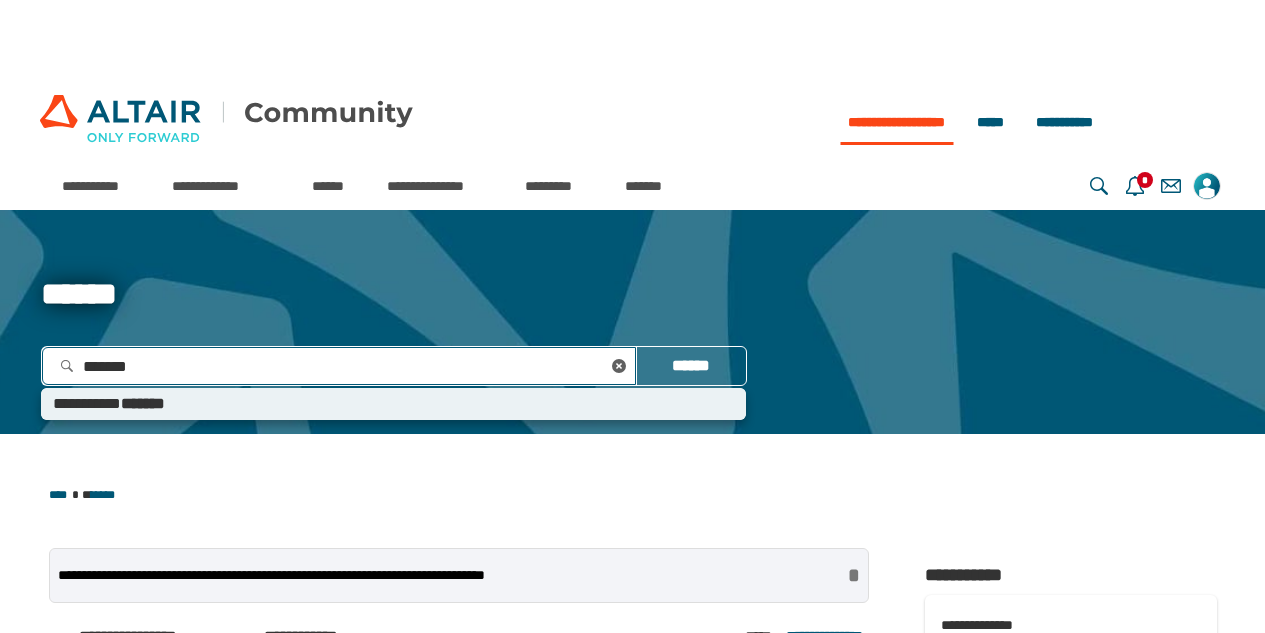 type on "********" 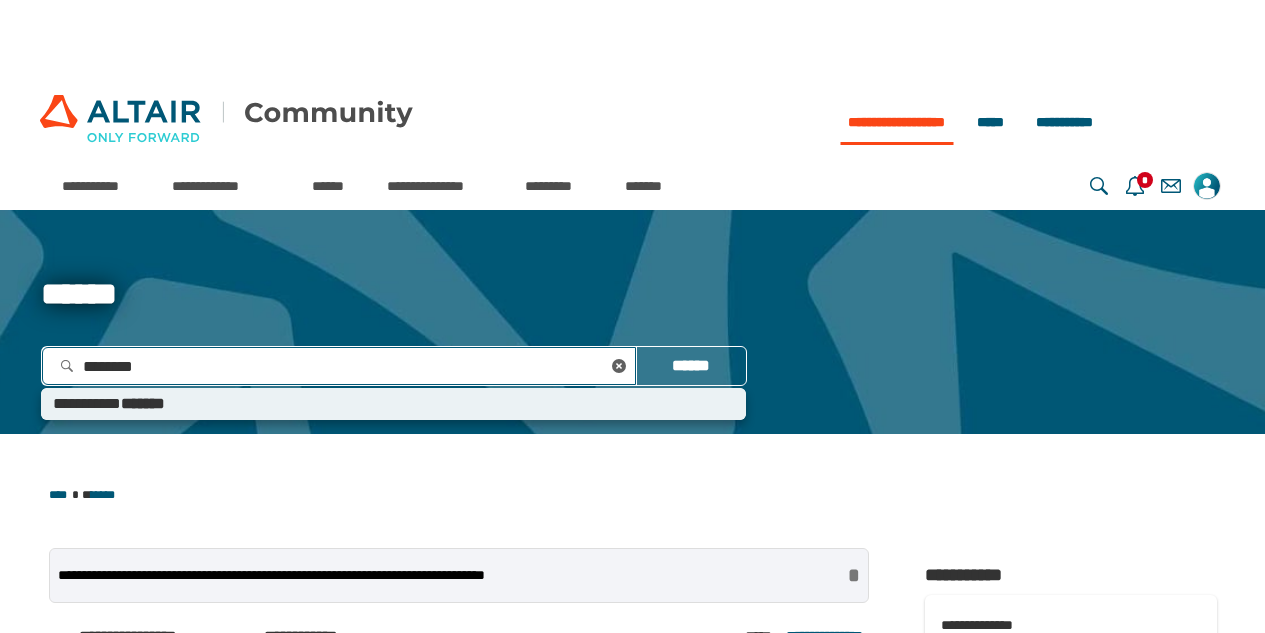 type 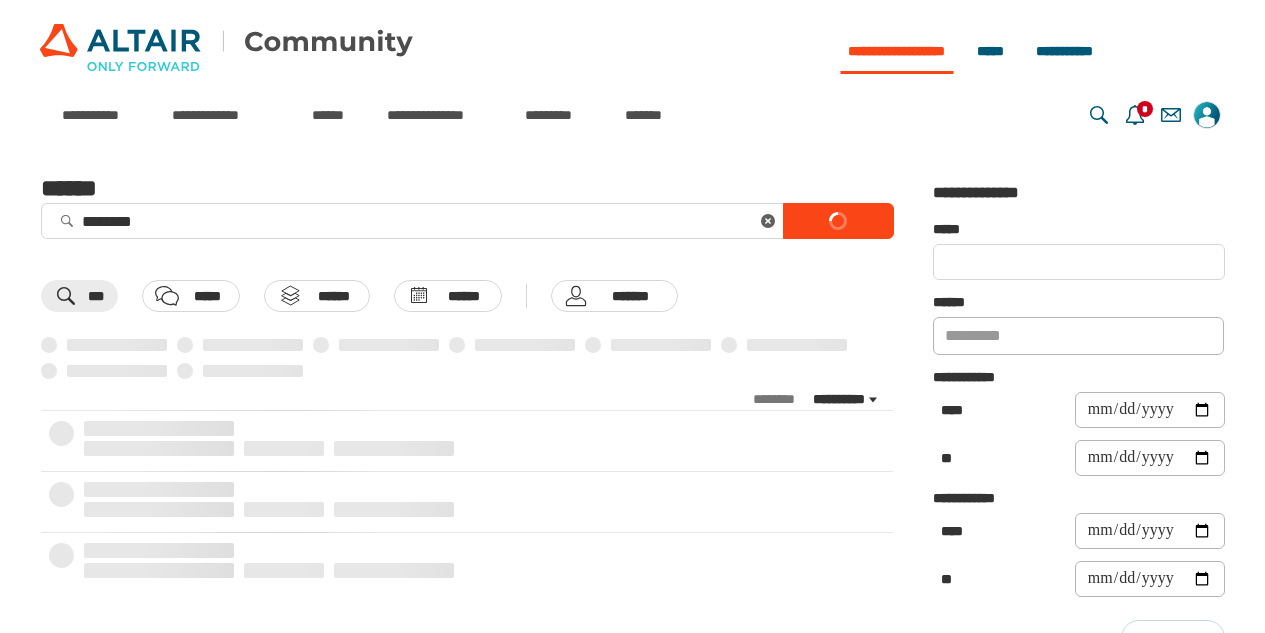 scroll, scrollTop: 0, scrollLeft: 0, axis: both 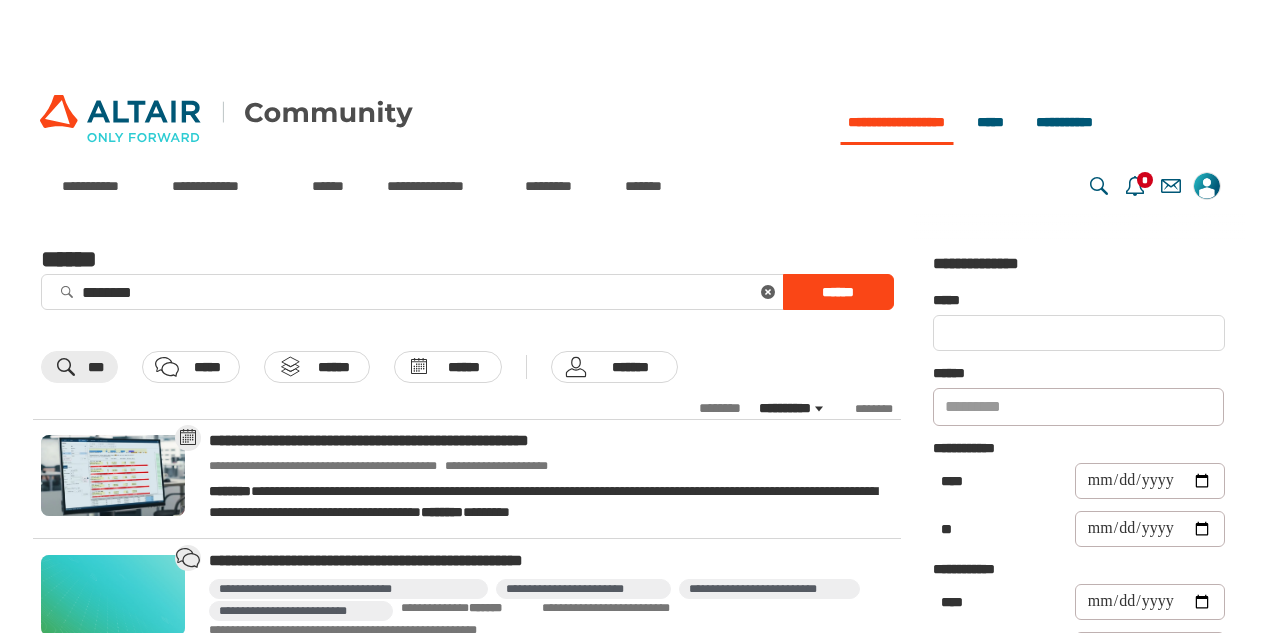 click at bounding box center [113, 475] 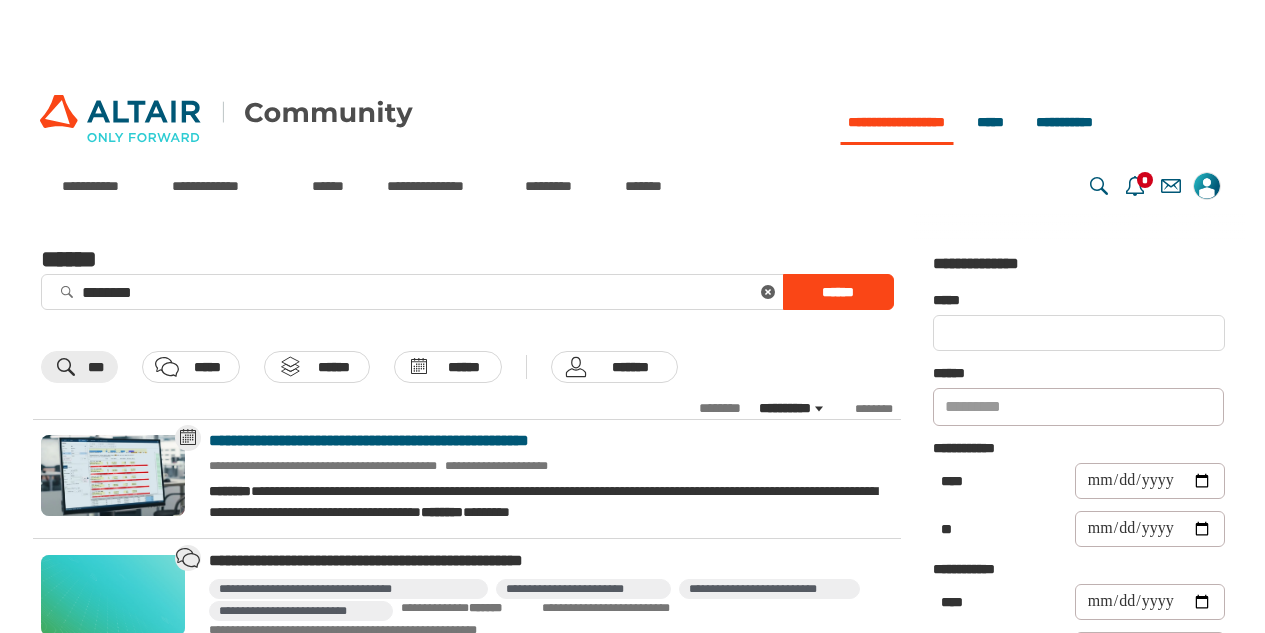 click on "**********" at bounding box center (547, 441) 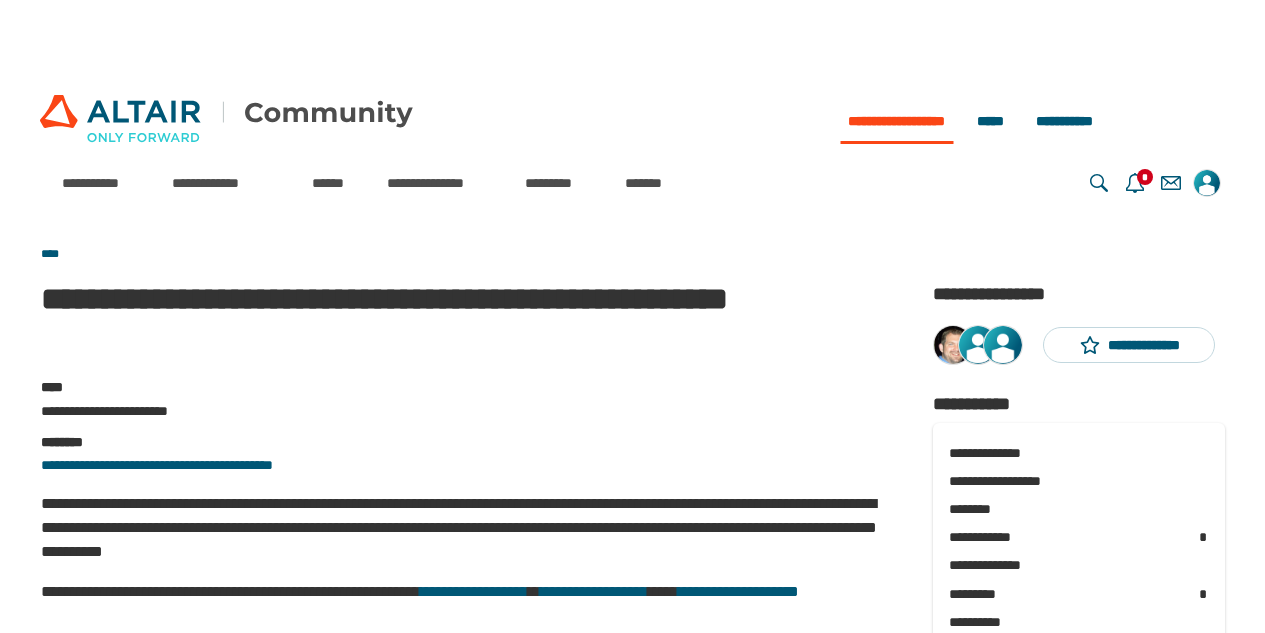 scroll, scrollTop: 0, scrollLeft: 0, axis: both 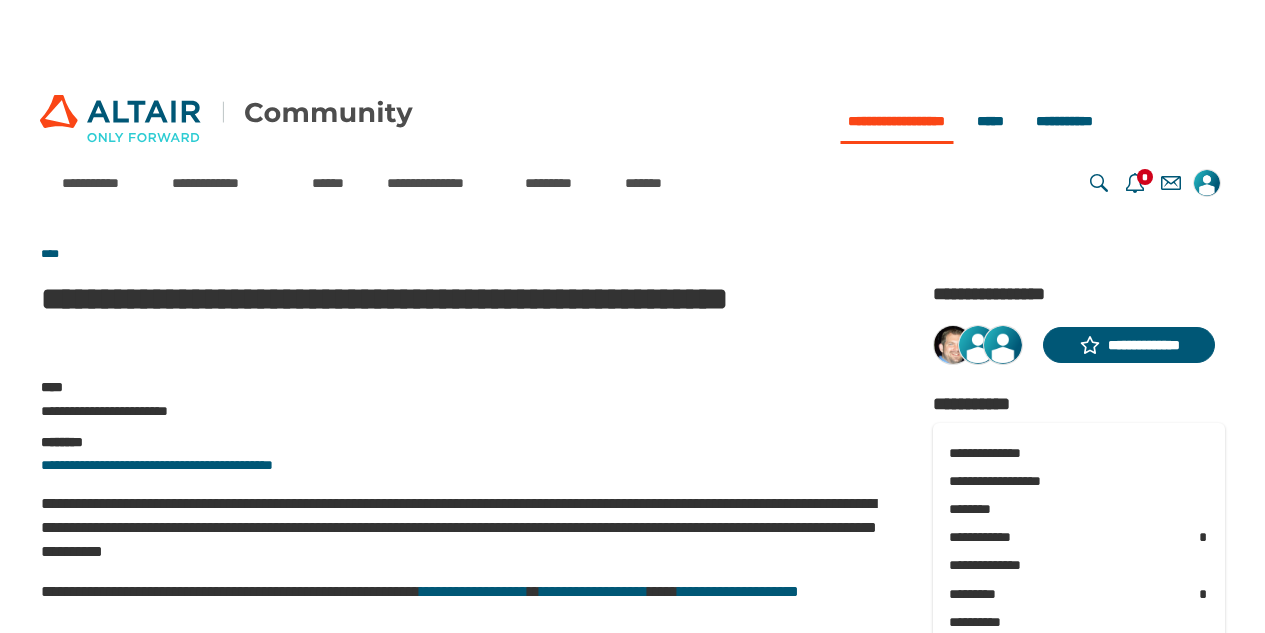 click on "**********" at bounding box center (1129, 345) 